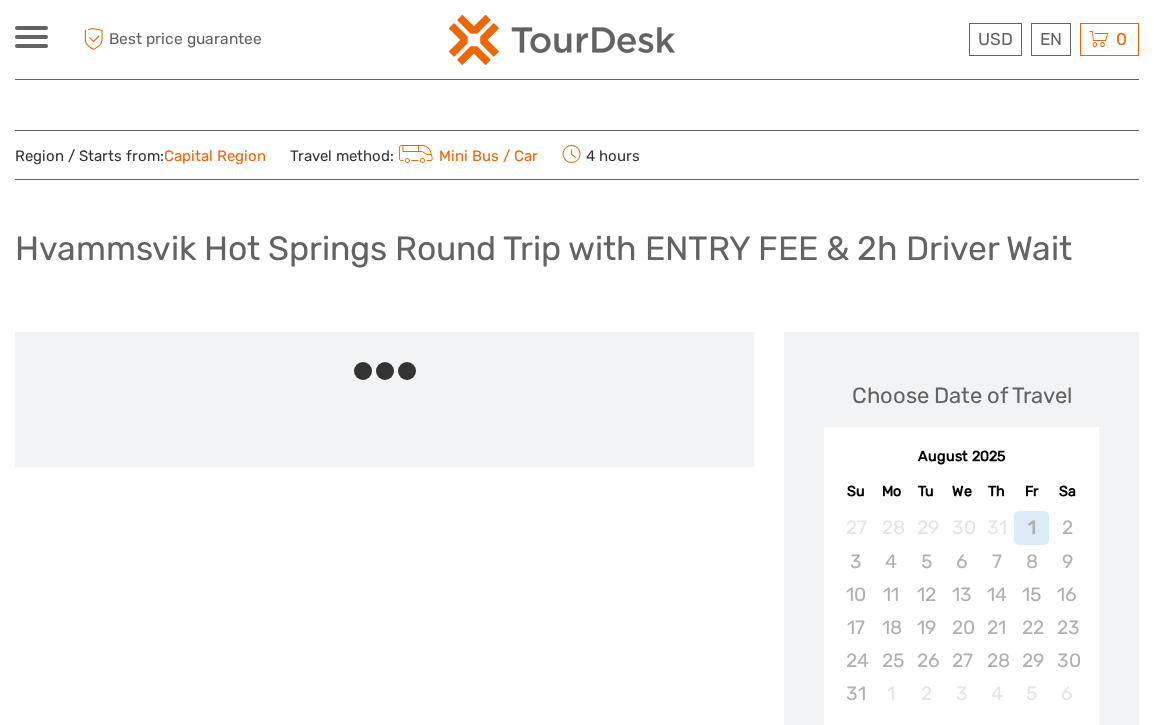 scroll, scrollTop: 0, scrollLeft: 0, axis: both 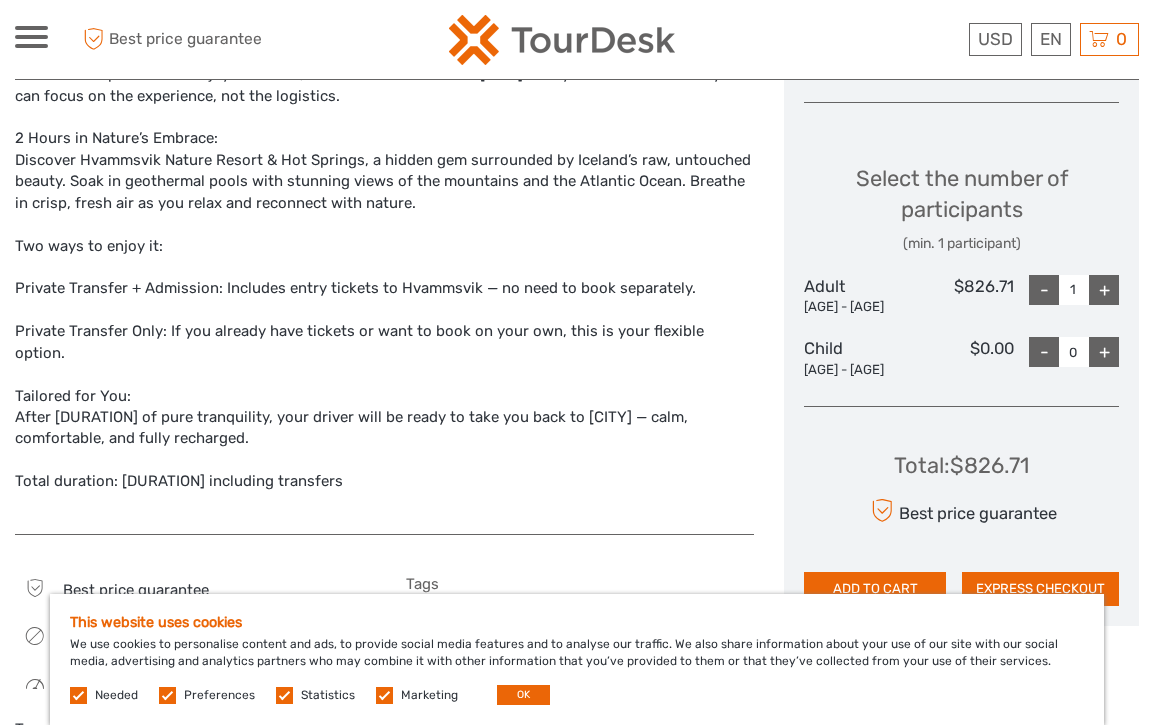 click on "+" at bounding box center [1104, 290] 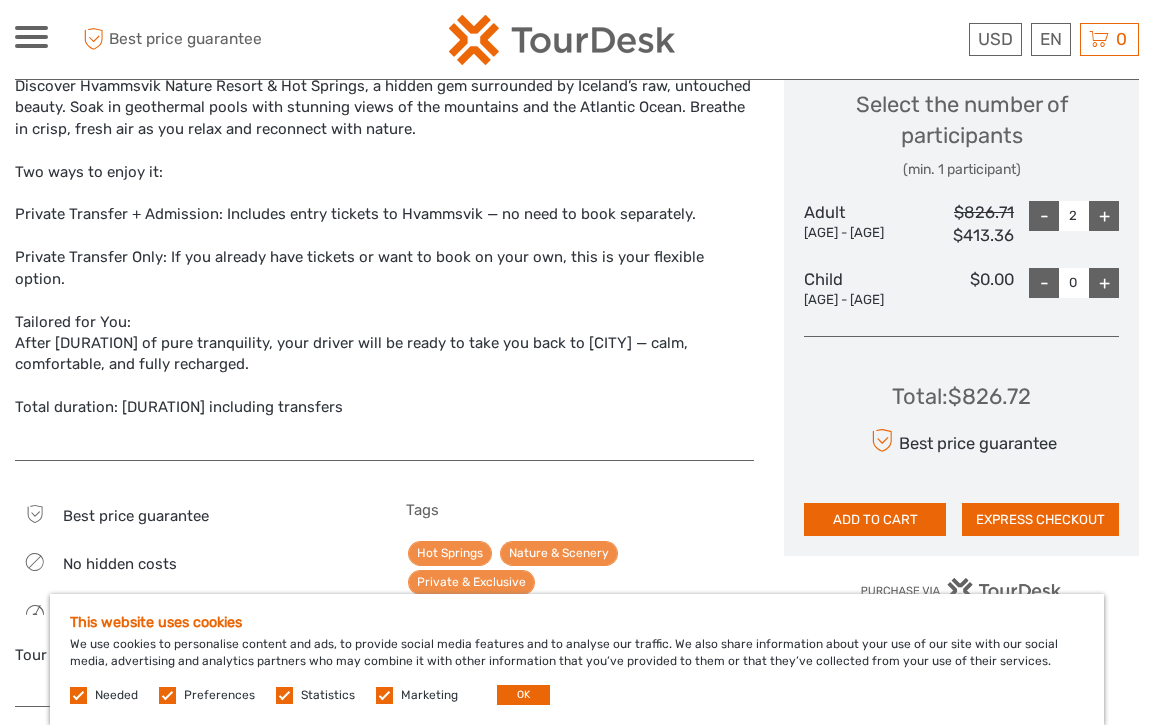 scroll, scrollTop: 994, scrollLeft: 0, axis: vertical 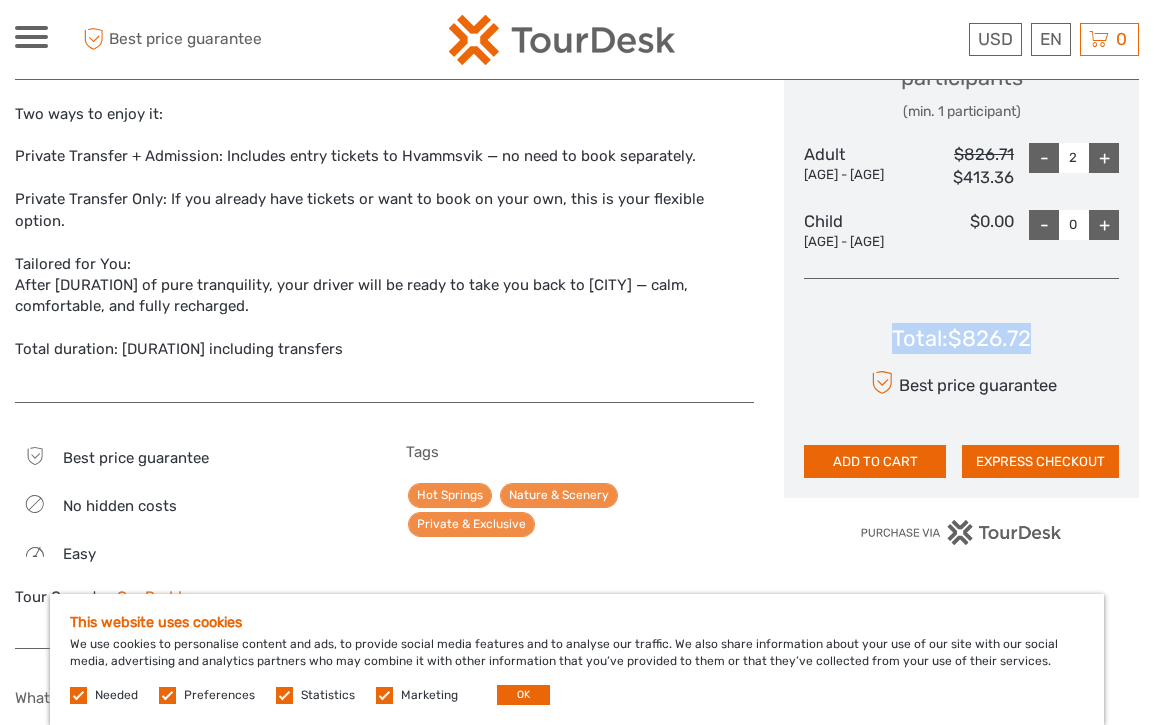 drag, startPoint x: 1032, startPoint y: 342, endPoint x: 894, endPoint y: 340, distance: 138.0145 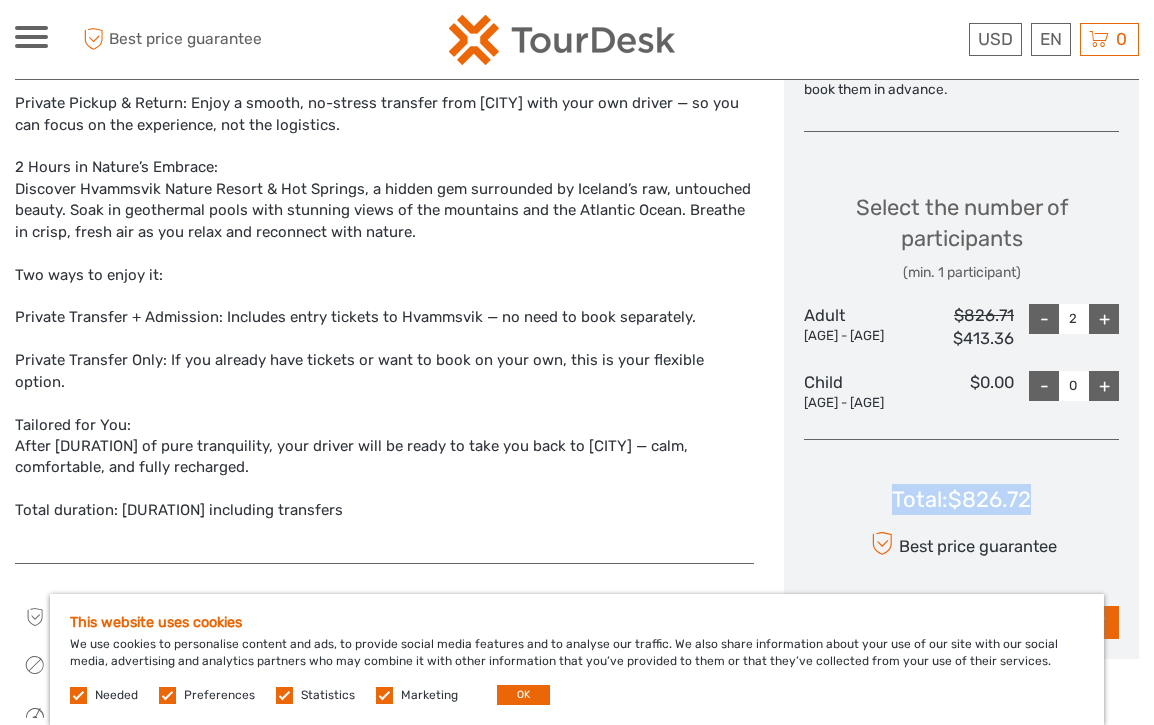 scroll, scrollTop: 845, scrollLeft: 0, axis: vertical 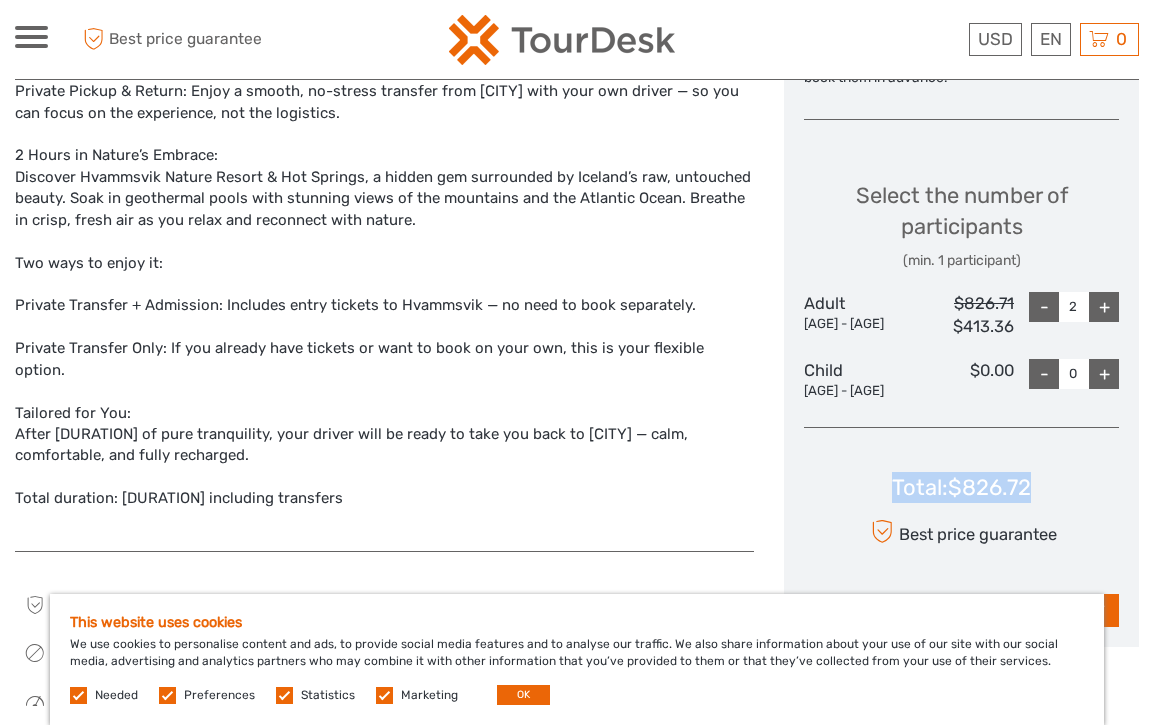 click on "-" at bounding box center [1044, 307] 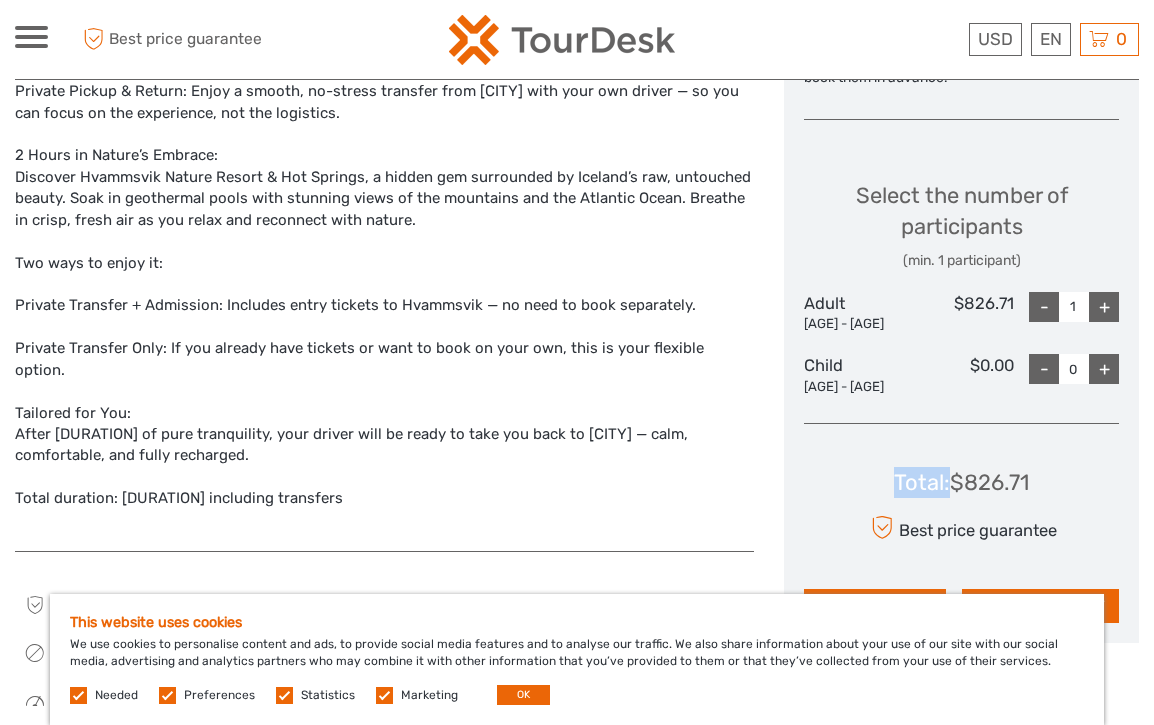 click on "+" at bounding box center [1104, 307] 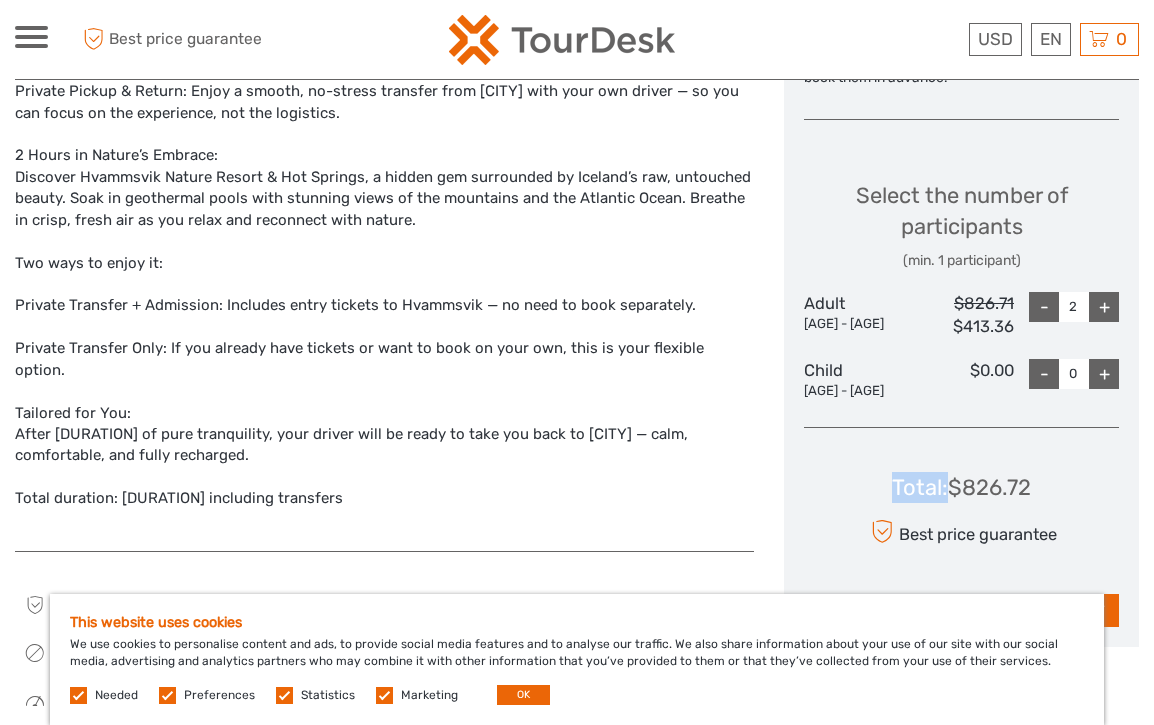 click on "-" at bounding box center [1044, 307] 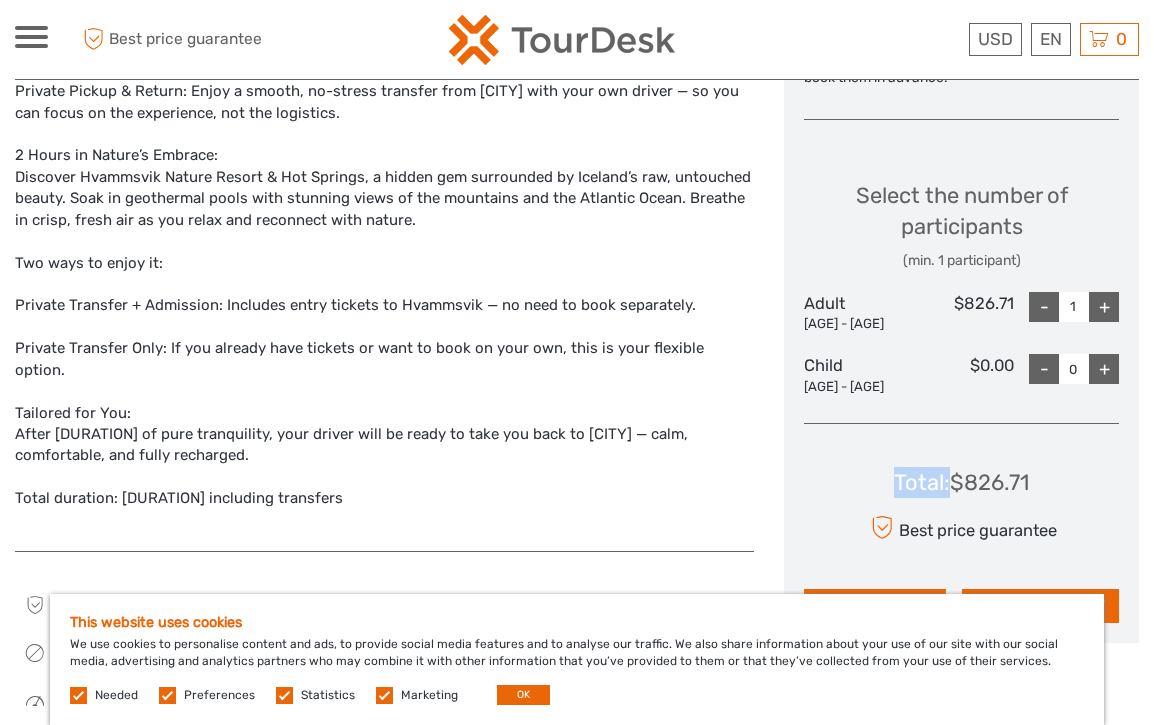 click on "+" at bounding box center (1104, 307) 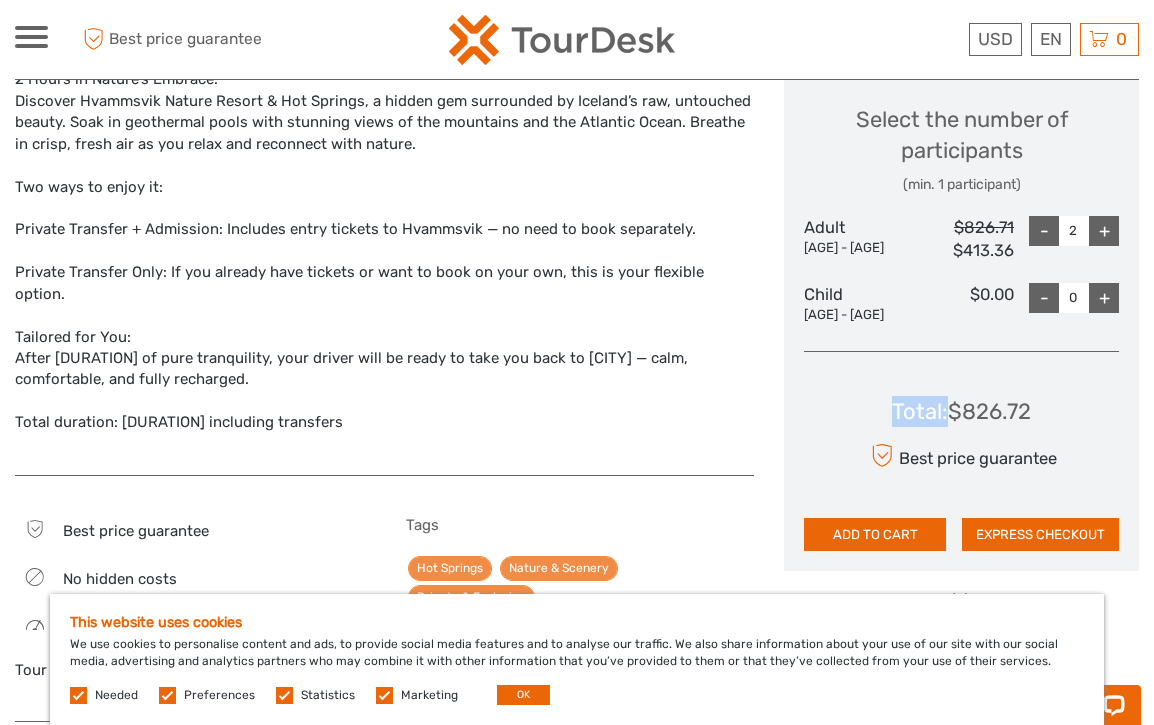 scroll, scrollTop: 1147, scrollLeft: 0, axis: vertical 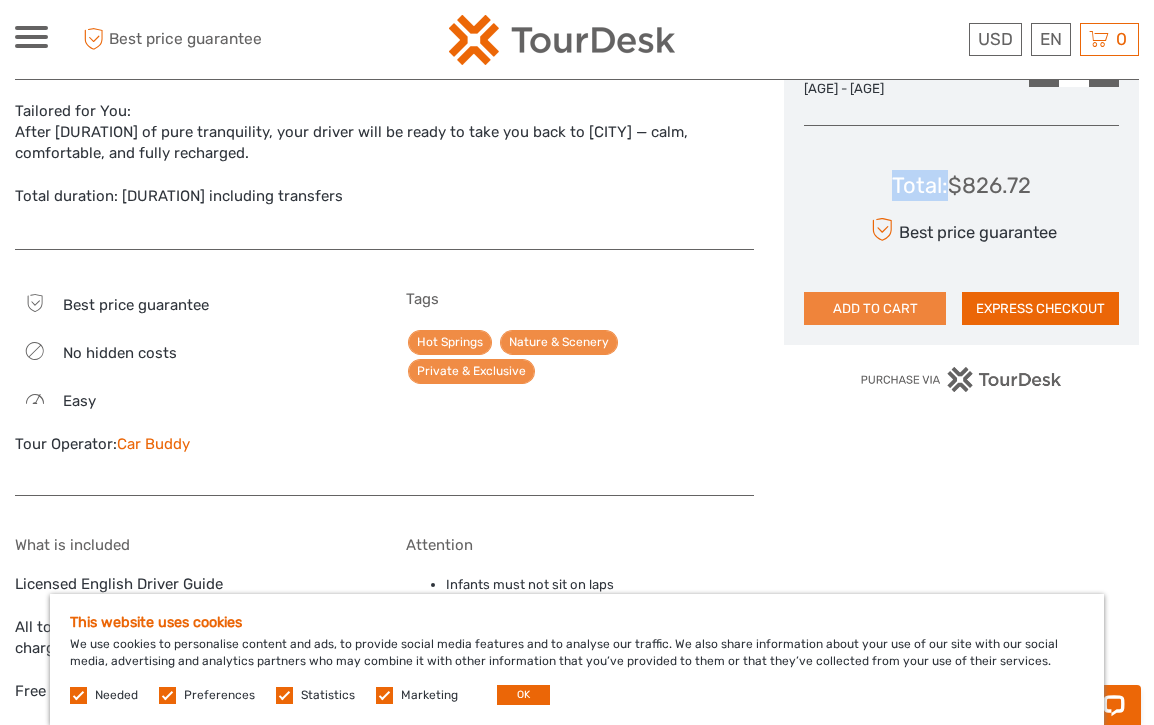 click on "ADD TO CART" at bounding box center (875, 309) 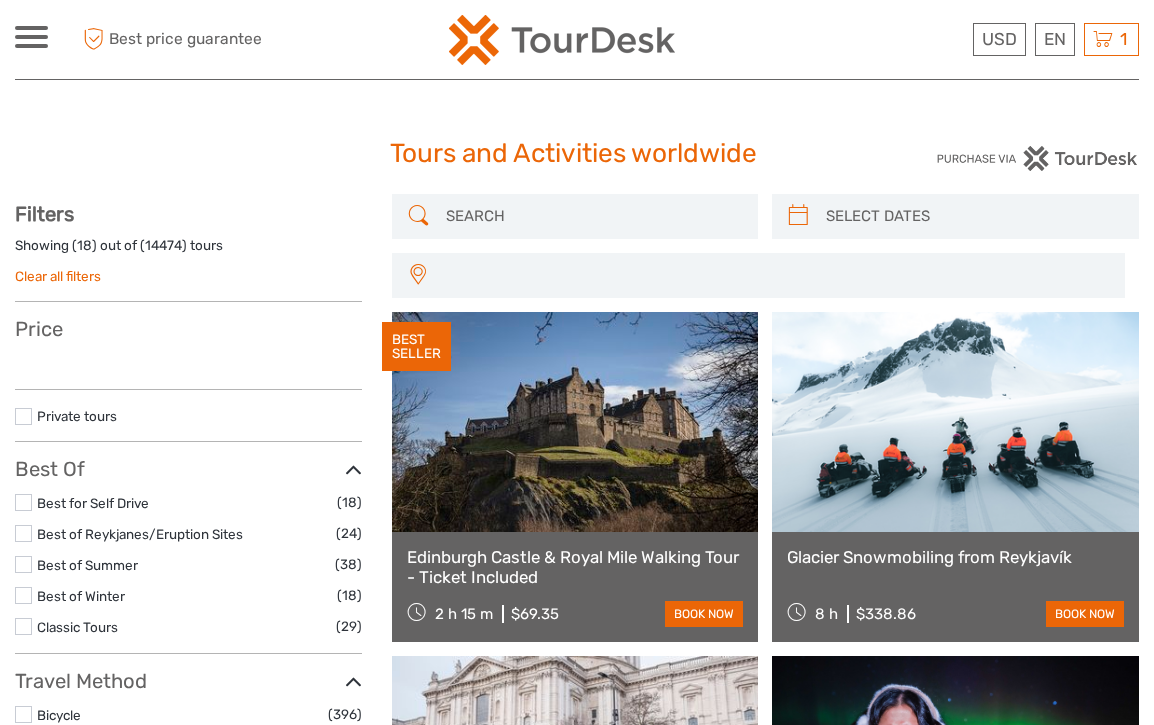scroll, scrollTop: 0, scrollLeft: 0, axis: both 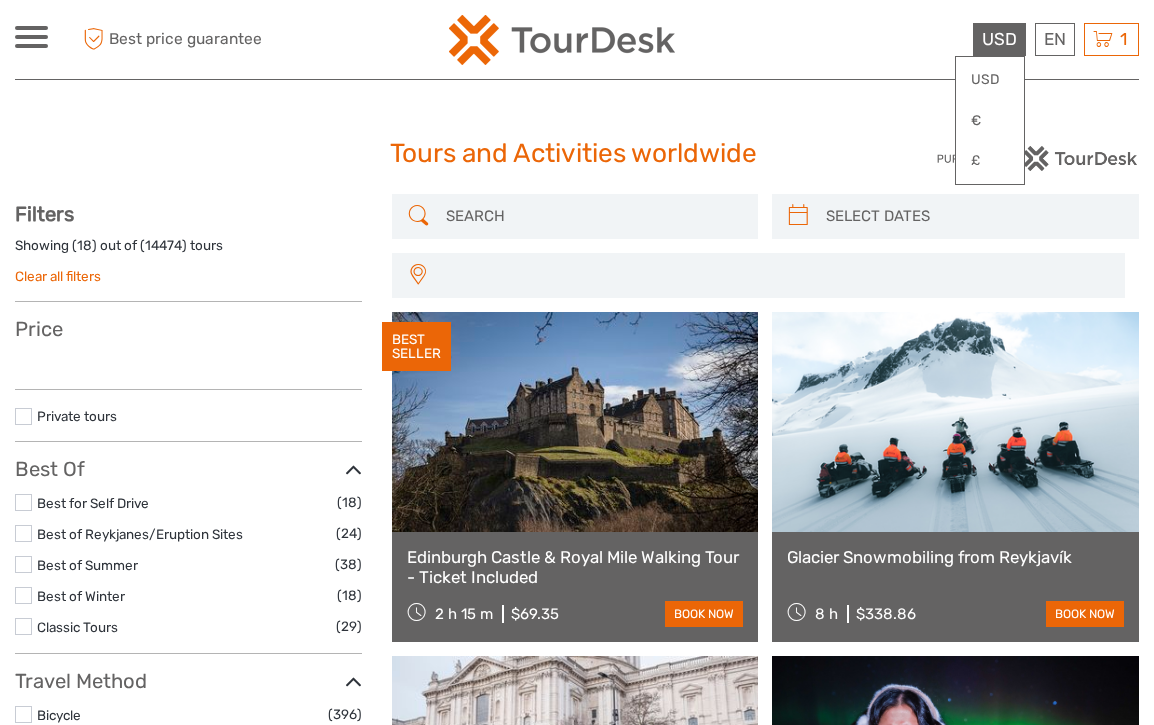 click on "USD" at bounding box center [999, 39] 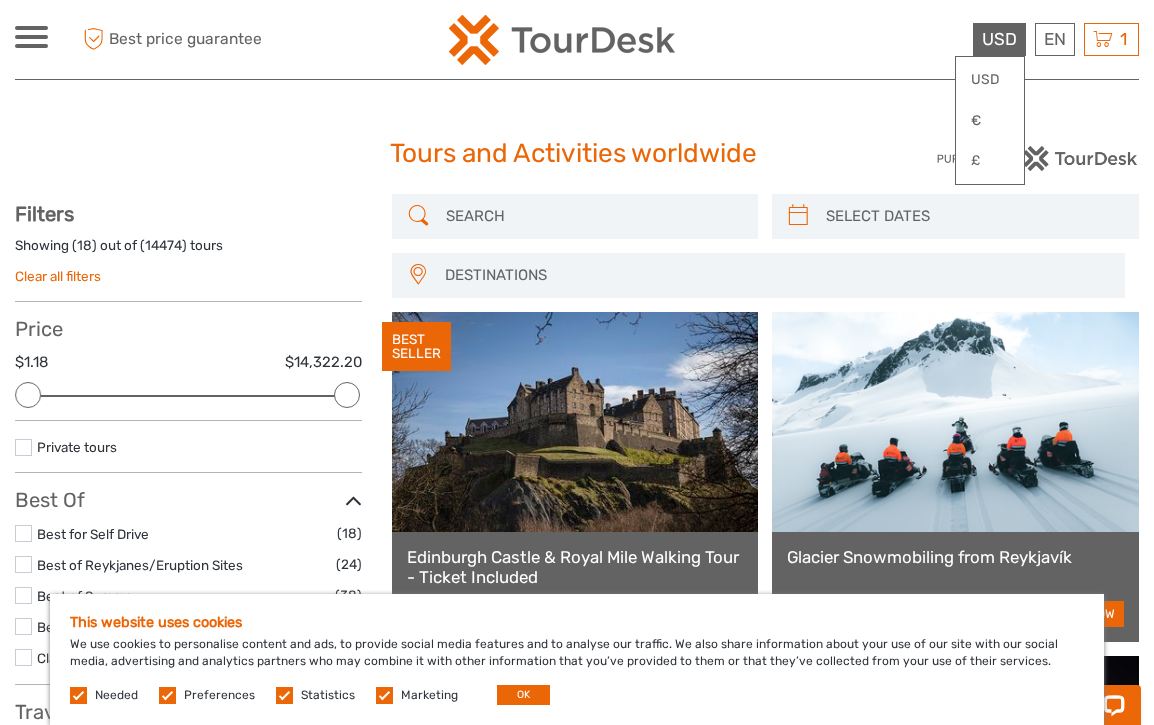 scroll, scrollTop: 0, scrollLeft: 0, axis: both 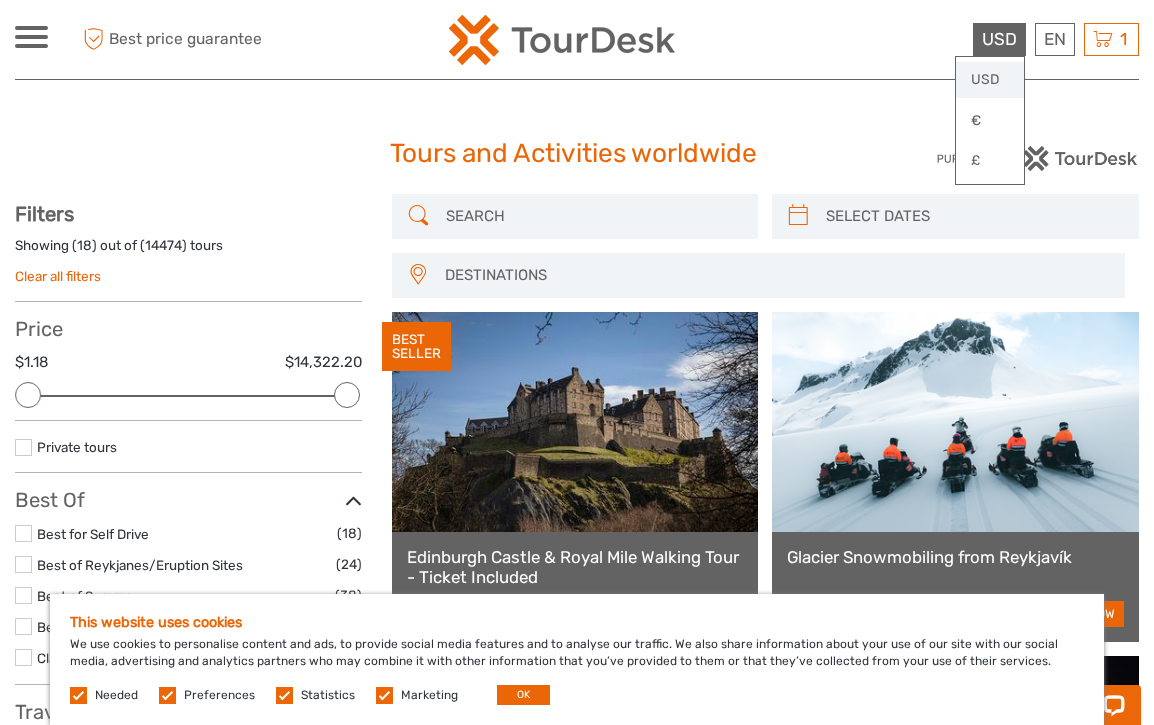 click on "USD" at bounding box center [990, 80] 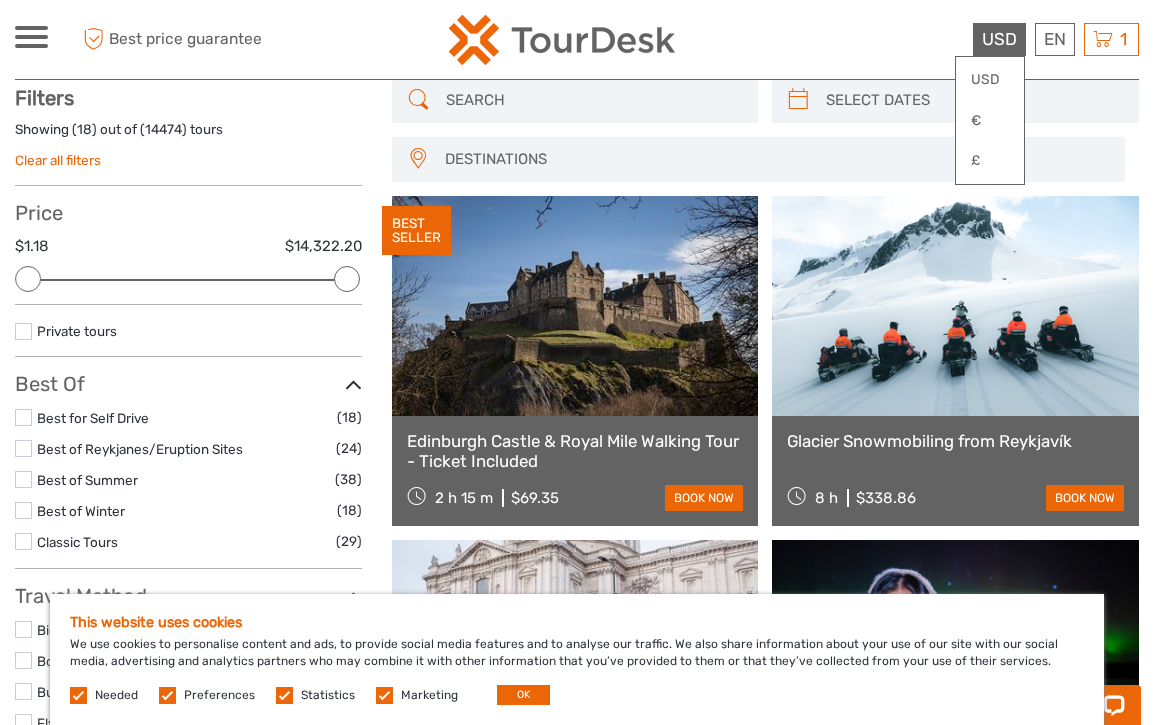 scroll, scrollTop: 0, scrollLeft: 0, axis: both 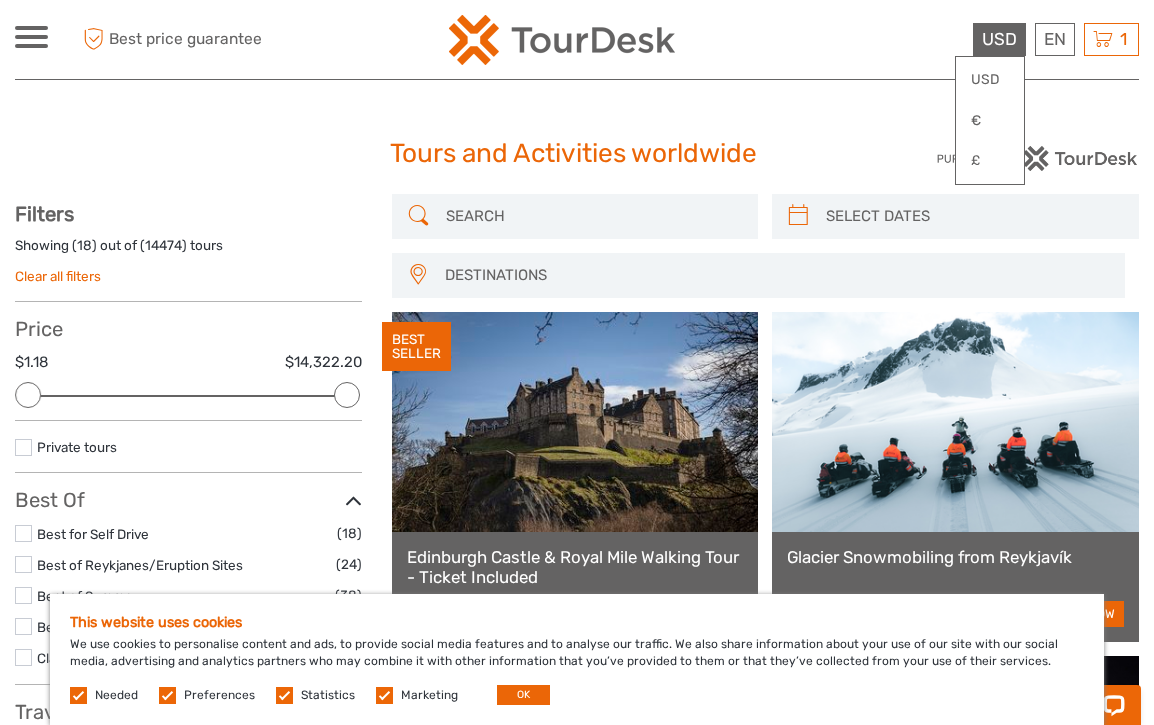 click on "Best price guarantee
USD
USD
€
£
EN
English
Español
Deutsch
1
Items
Hvammsvik Hot Springs Round Trip with ENTRY FEE & 2h Driver Wait
2x Adult
Friday, 01 August 2025 - 11:00 PM
$827.00
Total
$827.00
Checkout
The shopping cart is empty." at bounding box center (998, 39) 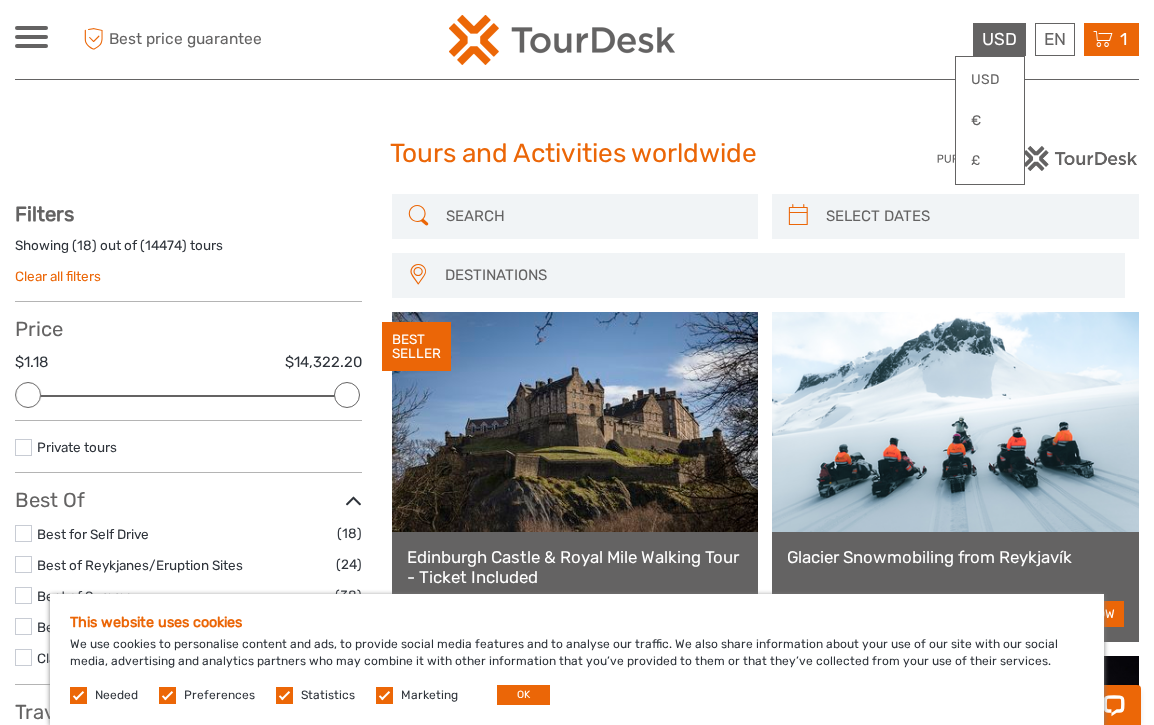 click at bounding box center [1103, 39] 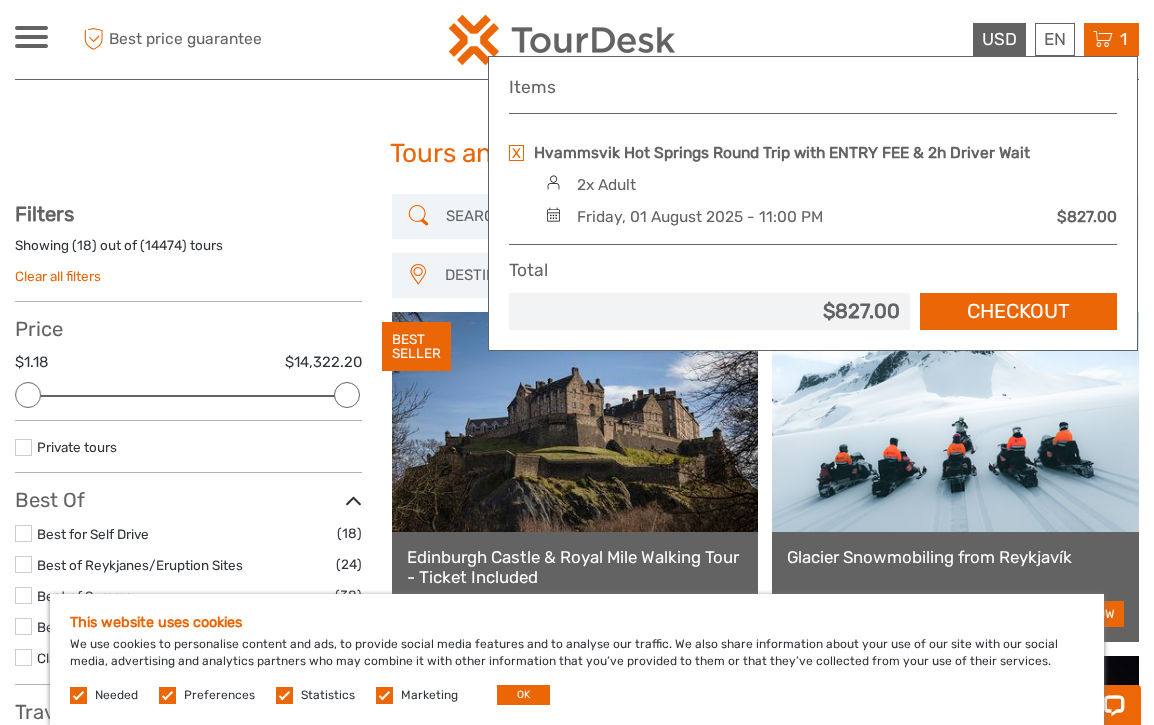 click on "Showing ( 18 ) out of ( 14474 ) tours" at bounding box center [188, 251] 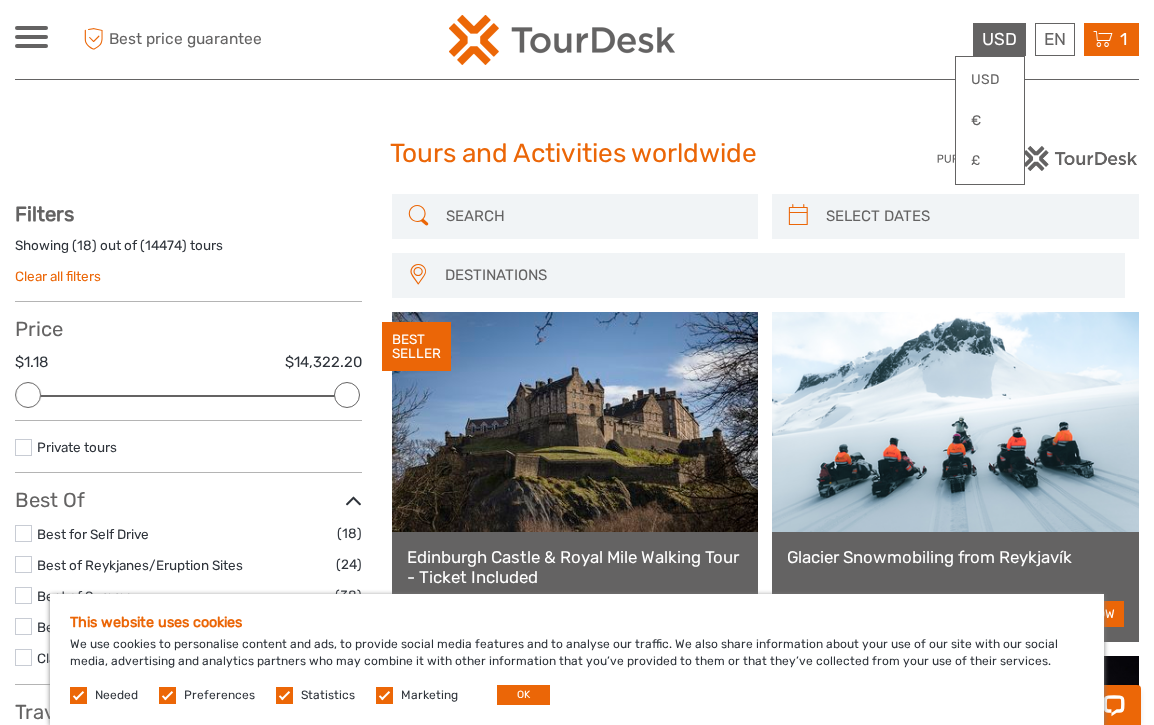 click at bounding box center (1103, 39) 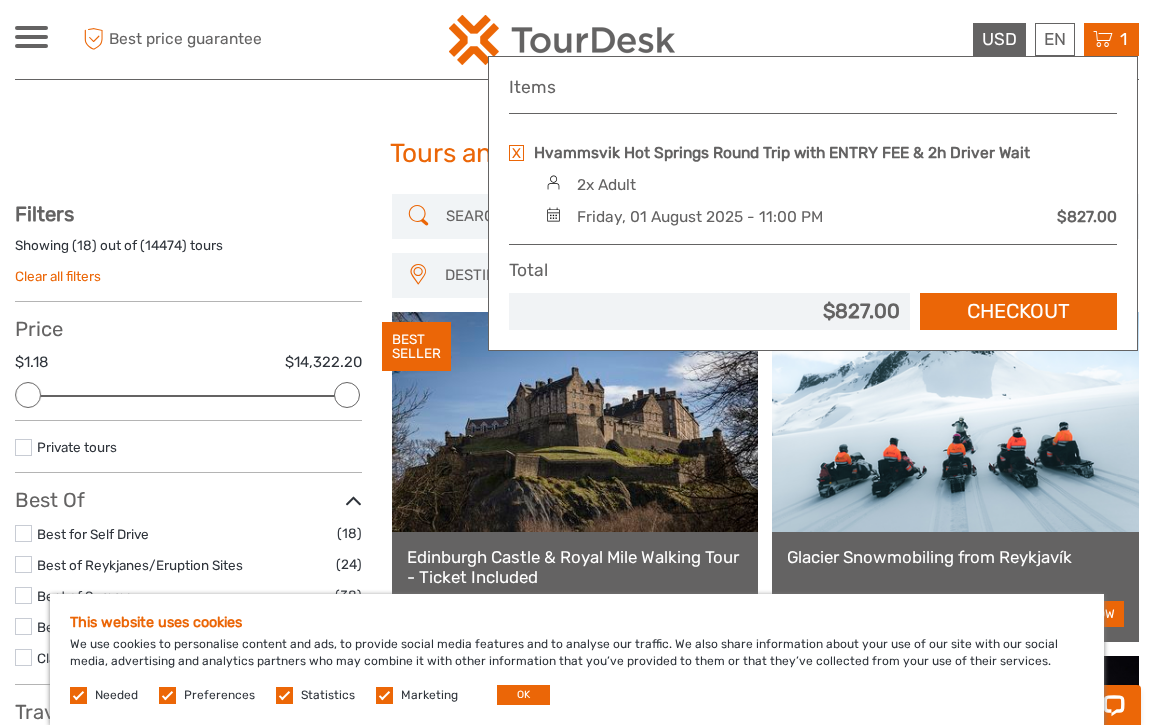 click on "Tours and Activities worldwide
Tours and Activities worldwide" at bounding box center [577, 162] 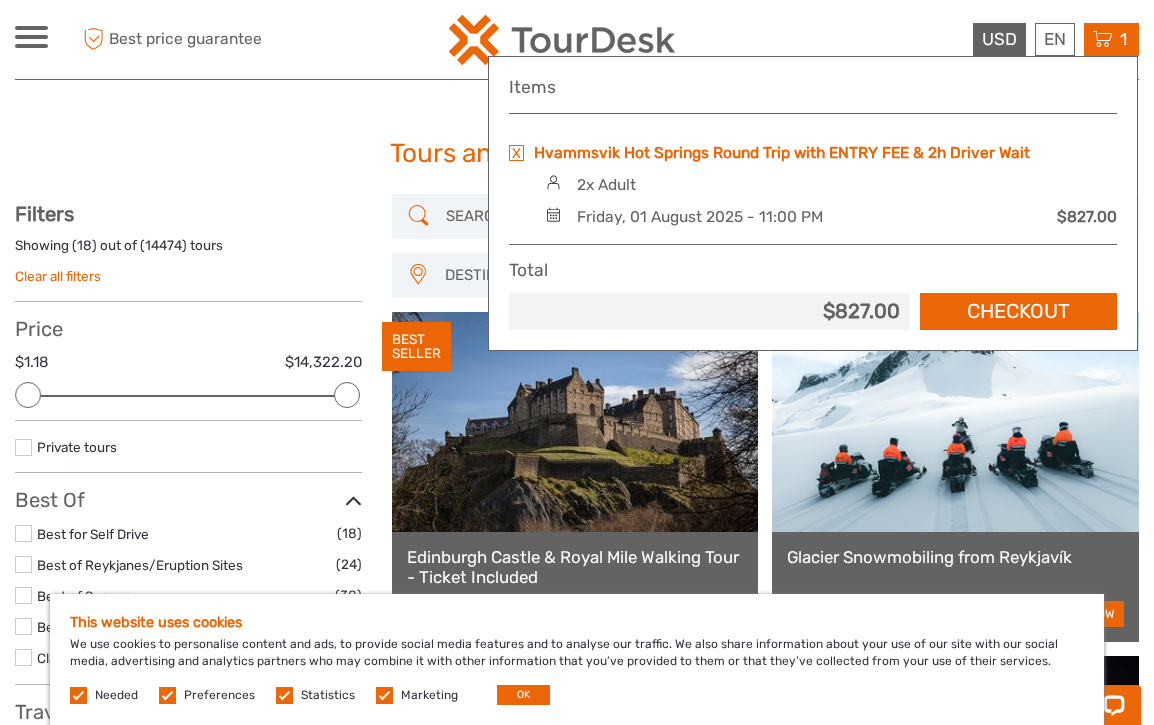 click on "Hvammsvik Hot Springs Round Trip with ENTRY FEE & 2h Driver Wait" at bounding box center [782, 153] 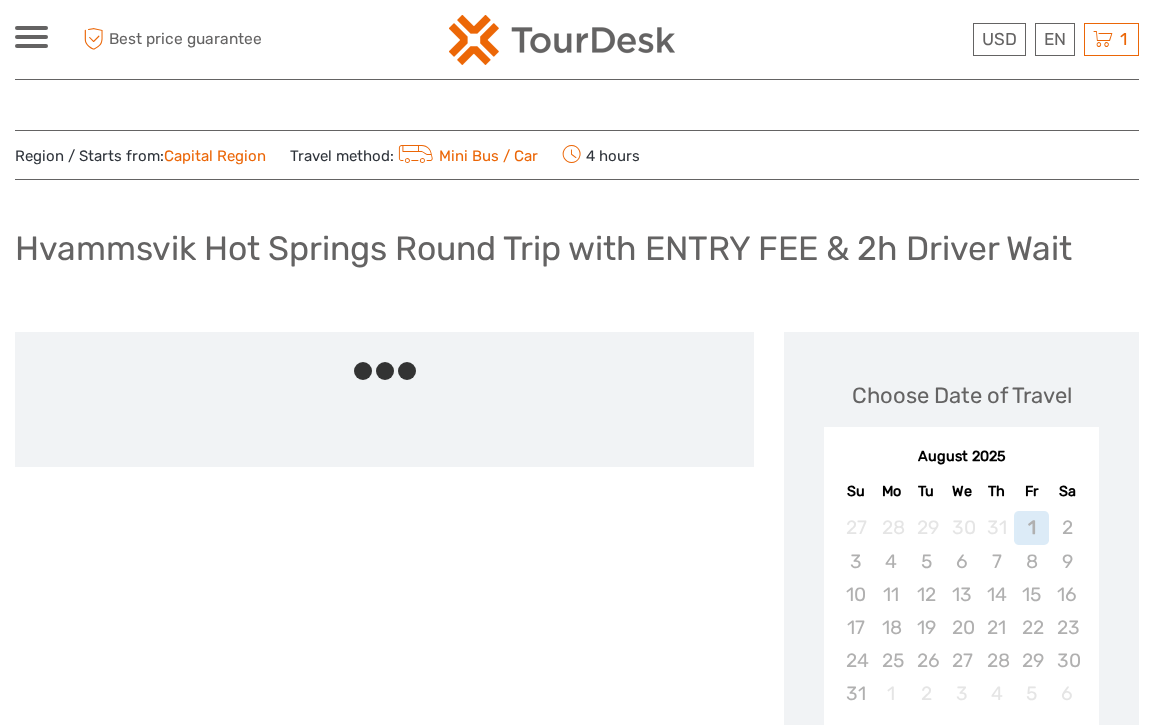 scroll, scrollTop: 297, scrollLeft: 0, axis: vertical 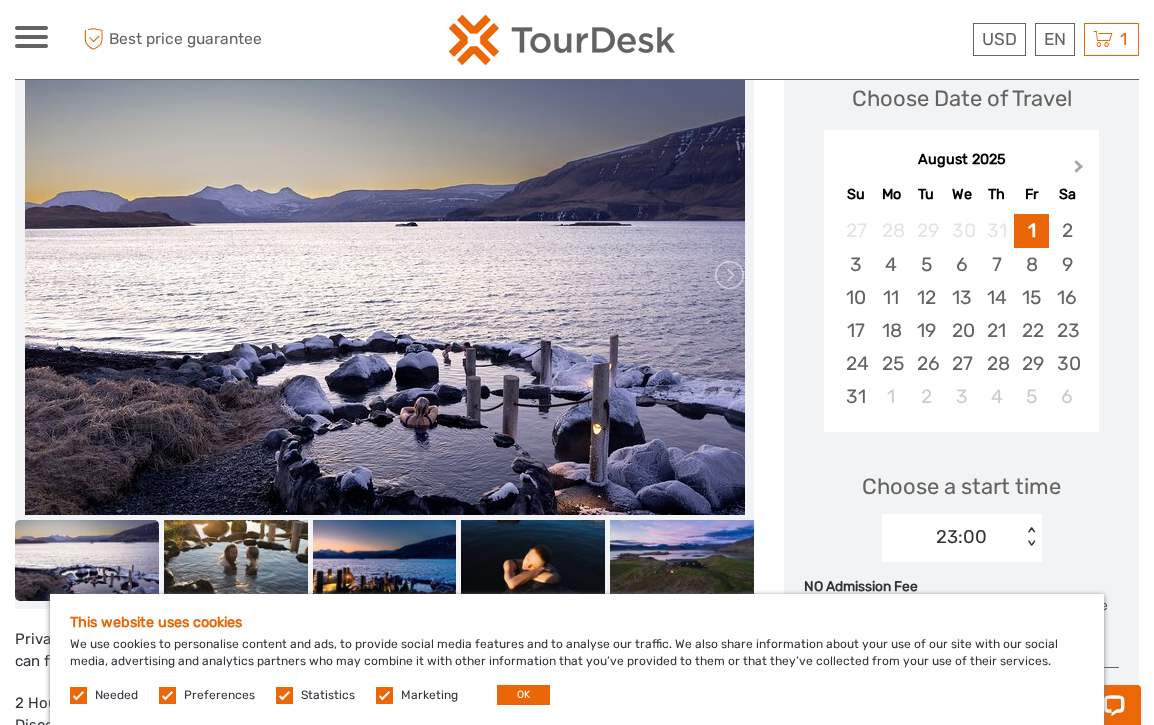 click on "Next Month" at bounding box center (1079, 170) 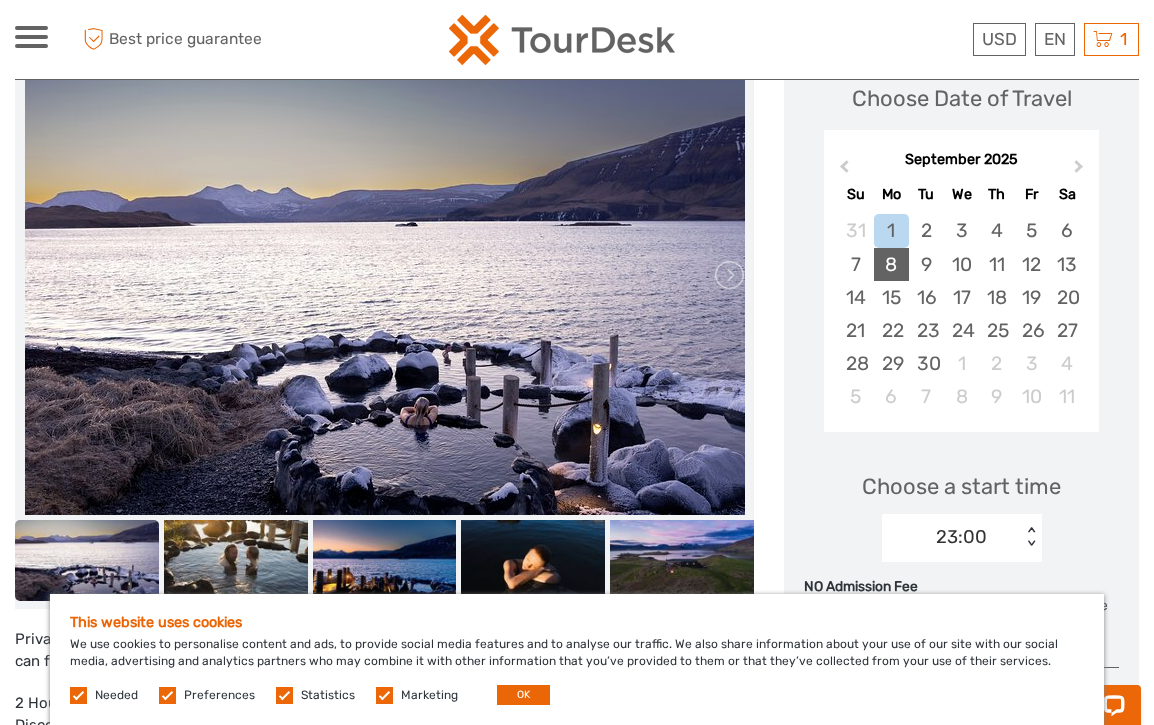 click on "8" at bounding box center [891, 264] 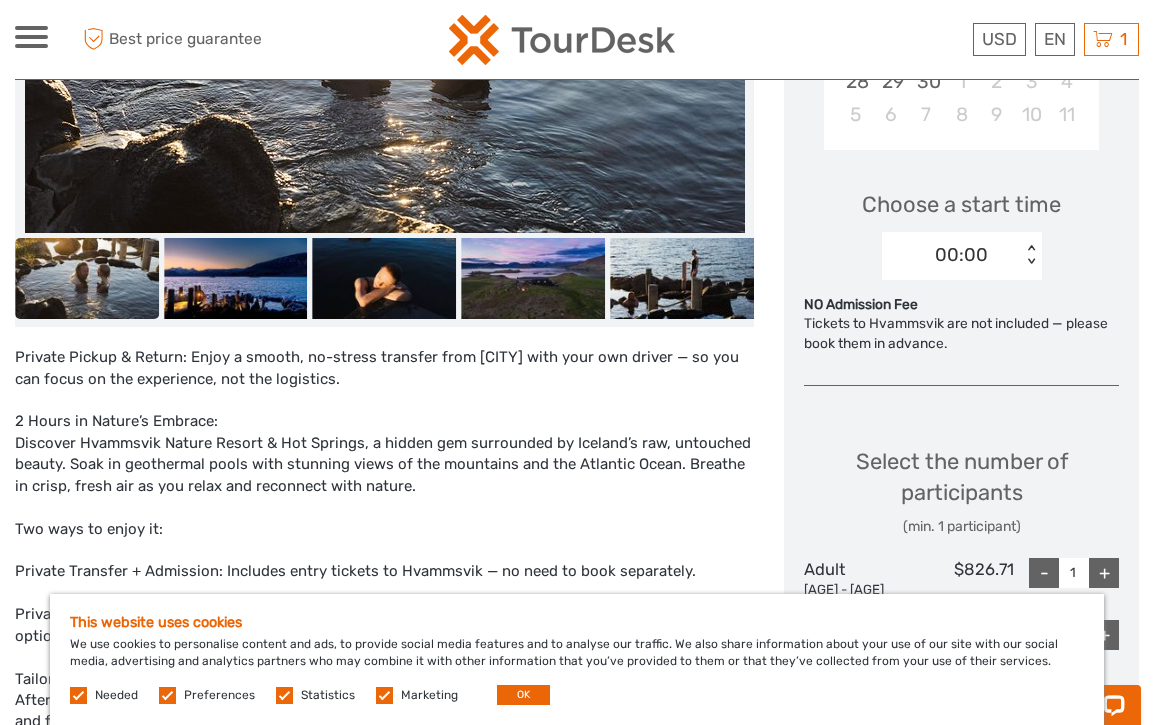 scroll, scrollTop: 608, scrollLeft: 0, axis: vertical 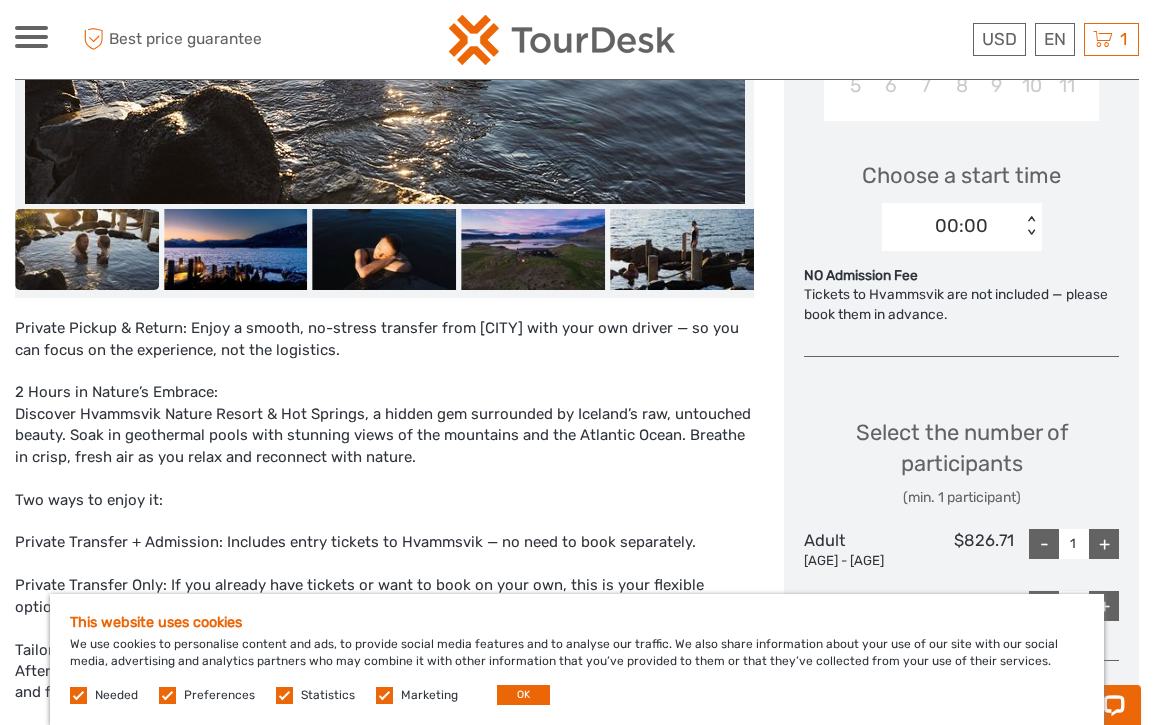 click on "00:00 < >" at bounding box center [962, 227] 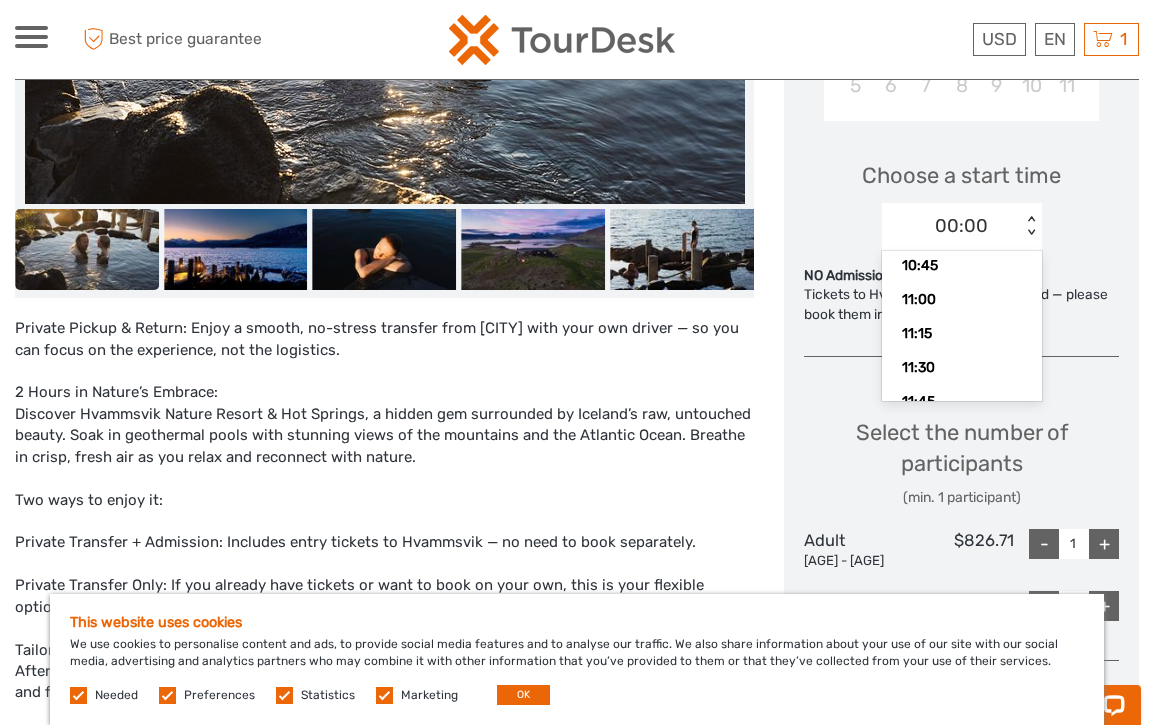 scroll, scrollTop: 1507, scrollLeft: 0, axis: vertical 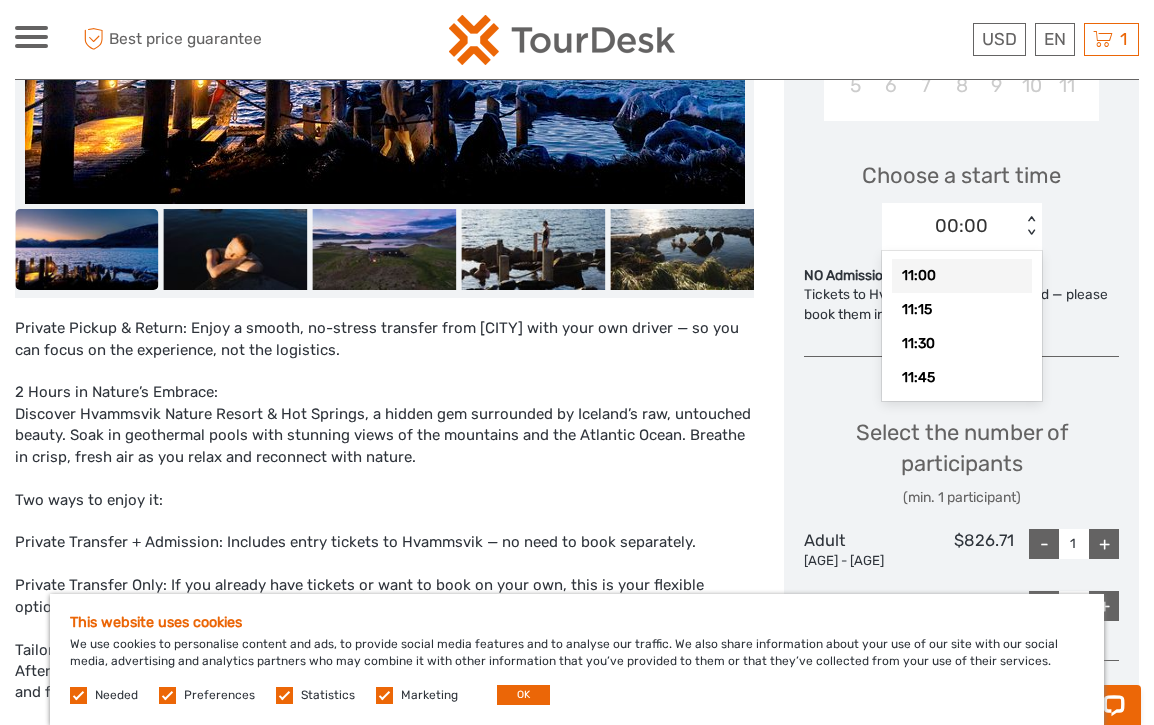 click on "11:00" at bounding box center (962, 276) 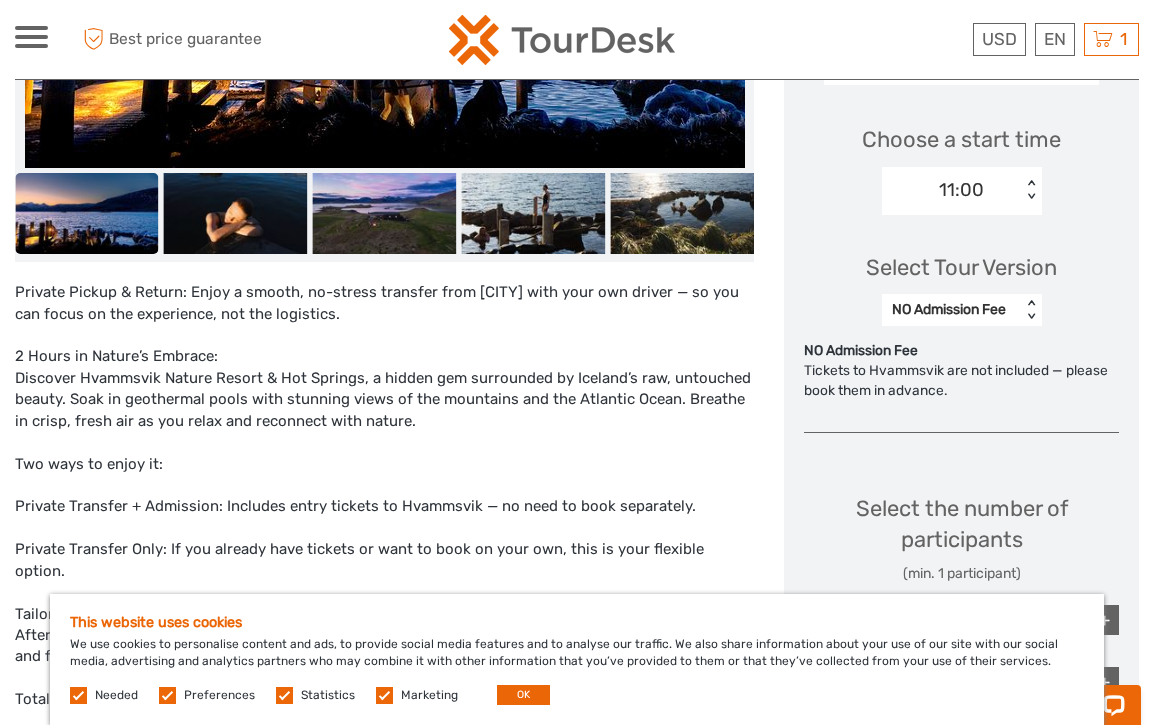 scroll, scrollTop: 665, scrollLeft: 0, axis: vertical 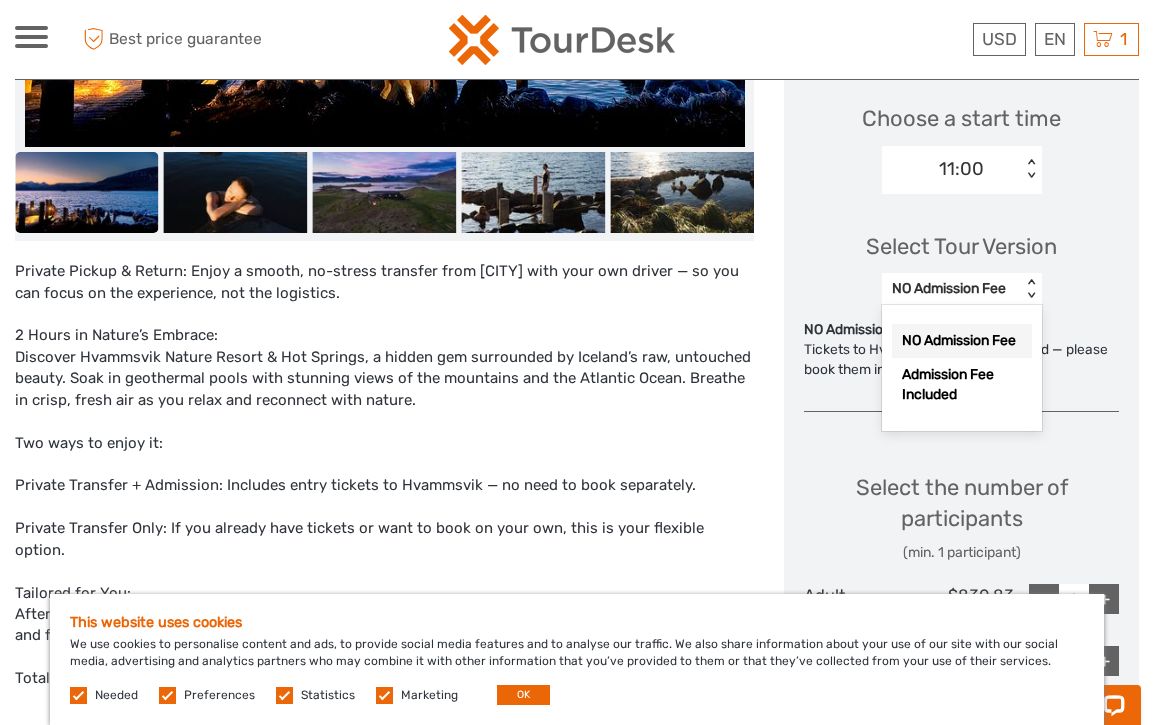 click on "NO Admission Fee" at bounding box center [951, 289] 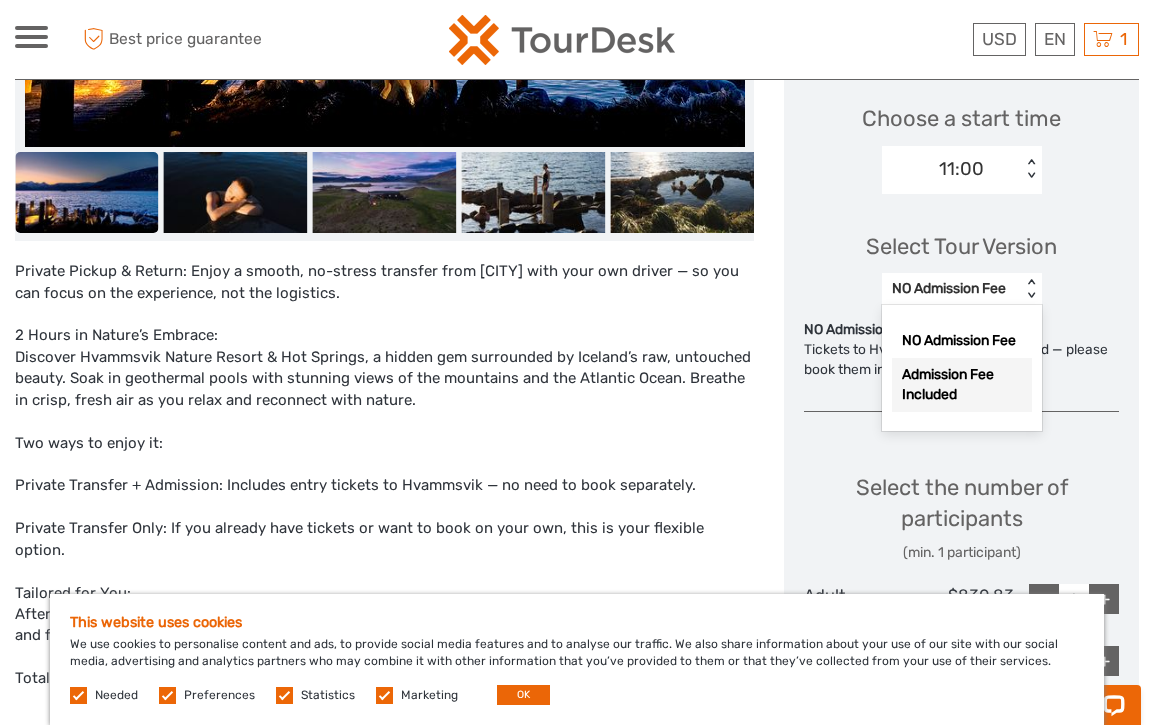 click on "Admission Fee Included" at bounding box center [962, 385] 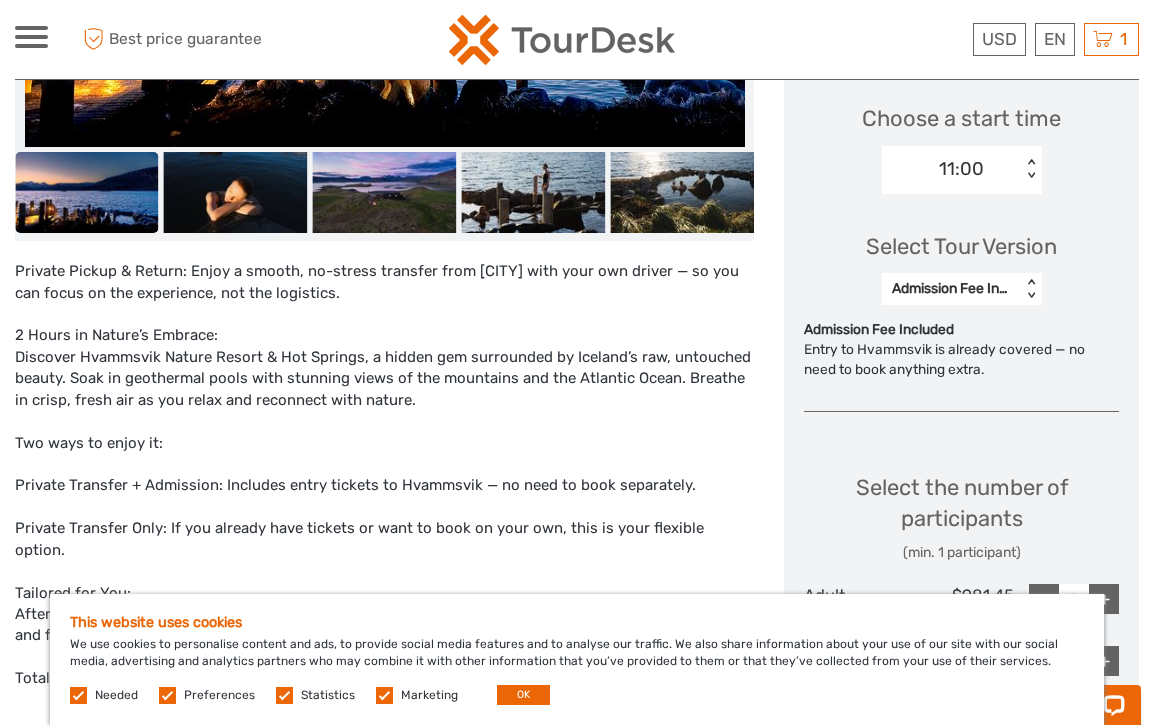 scroll, scrollTop: 850, scrollLeft: 0, axis: vertical 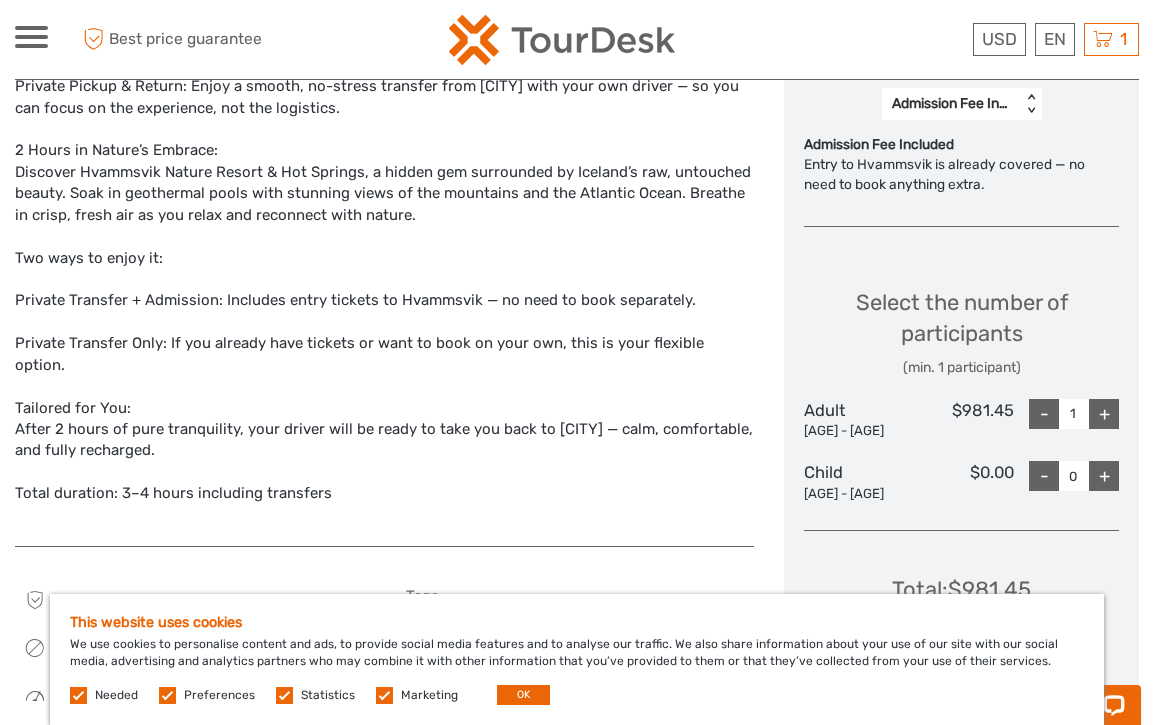 click on "+" at bounding box center (1104, 414) 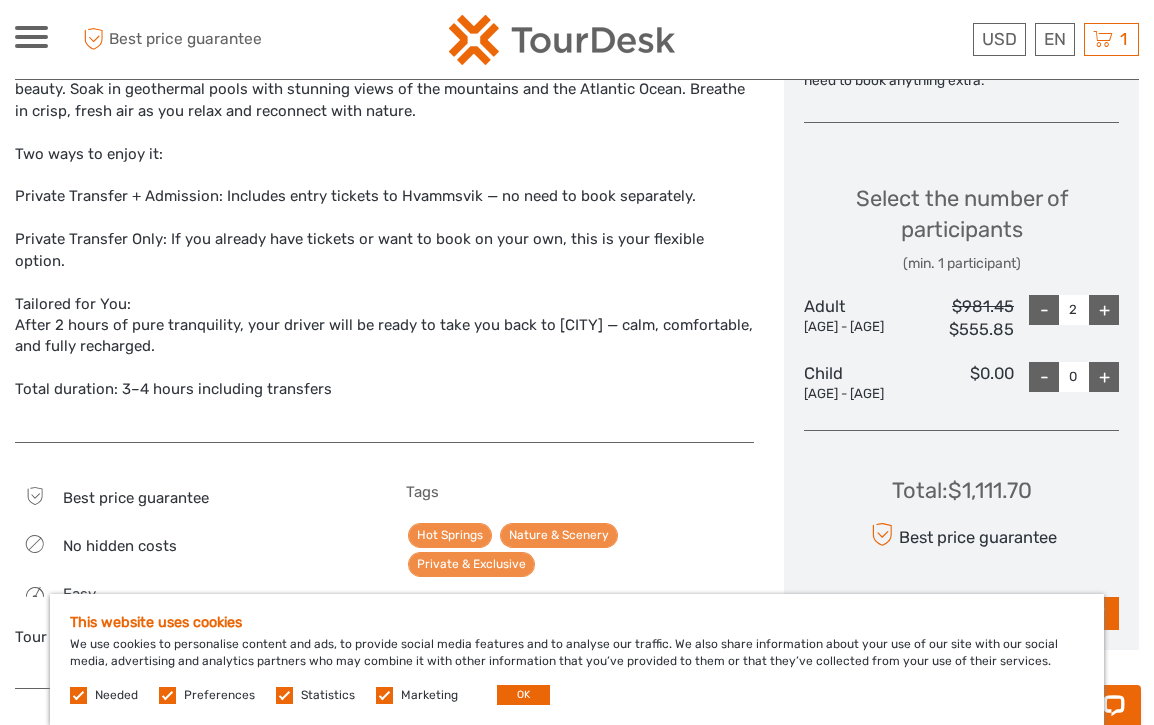 scroll, scrollTop: 1073, scrollLeft: 0, axis: vertical 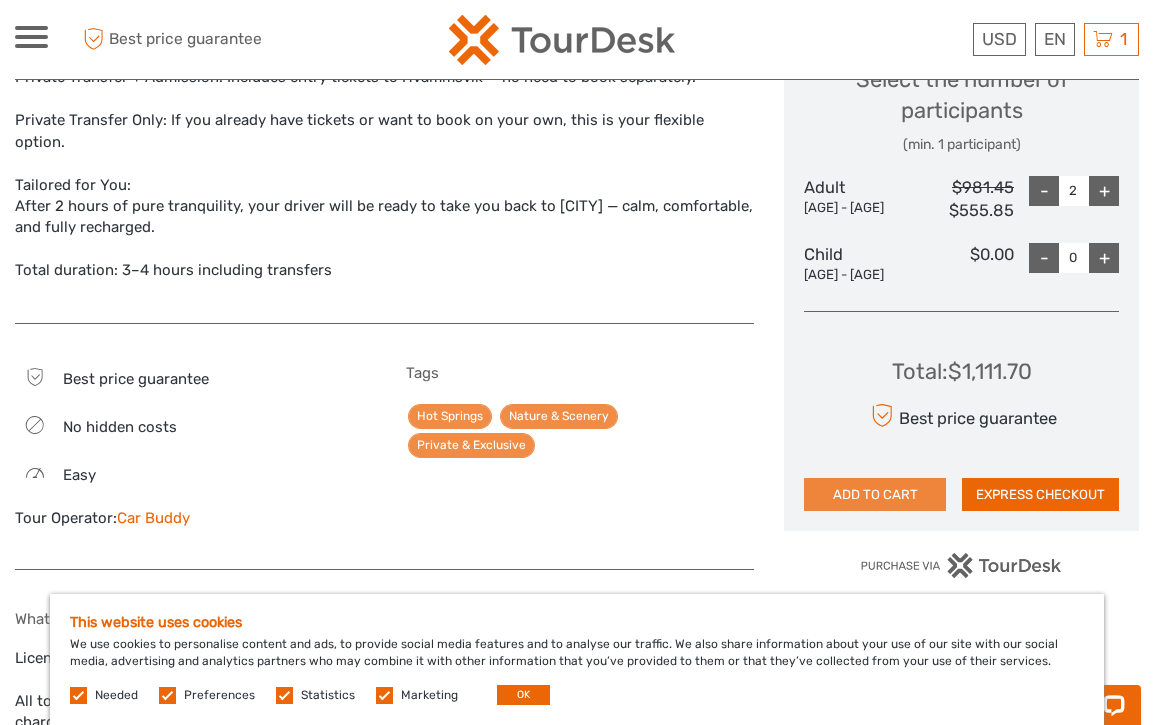 click on "ADD TO CART" at bounding box center (875, 495) 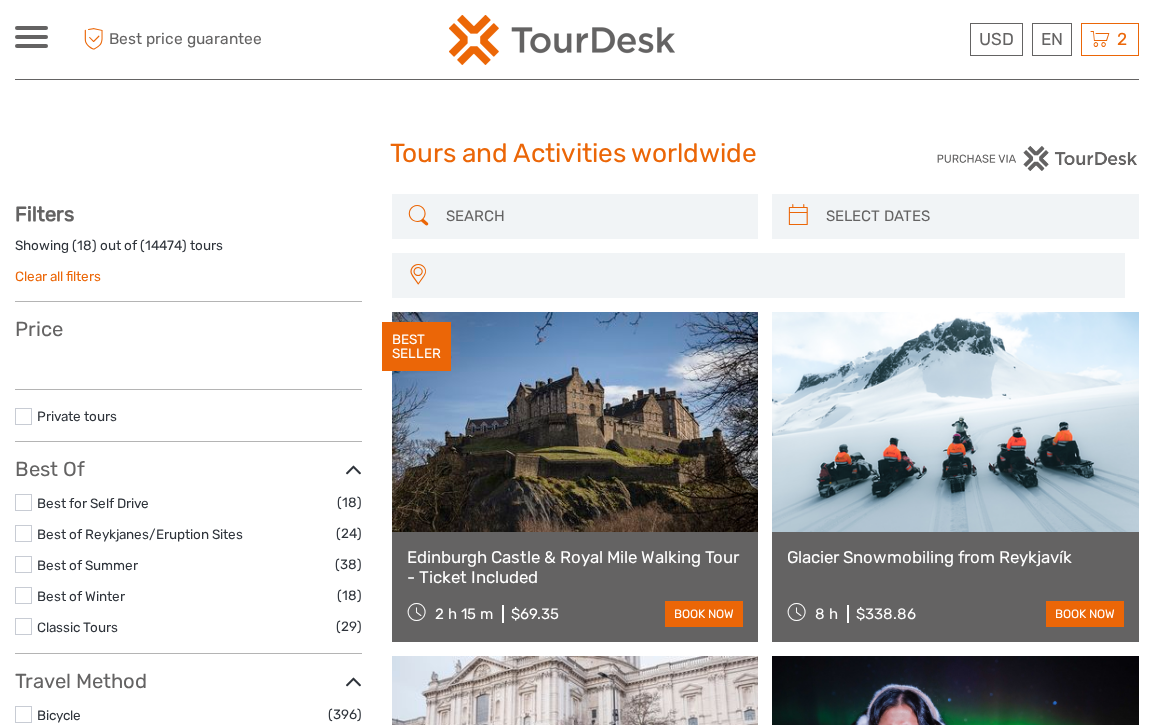 scroll, scrollTop: 0, scrollLeft: 0, axis: both 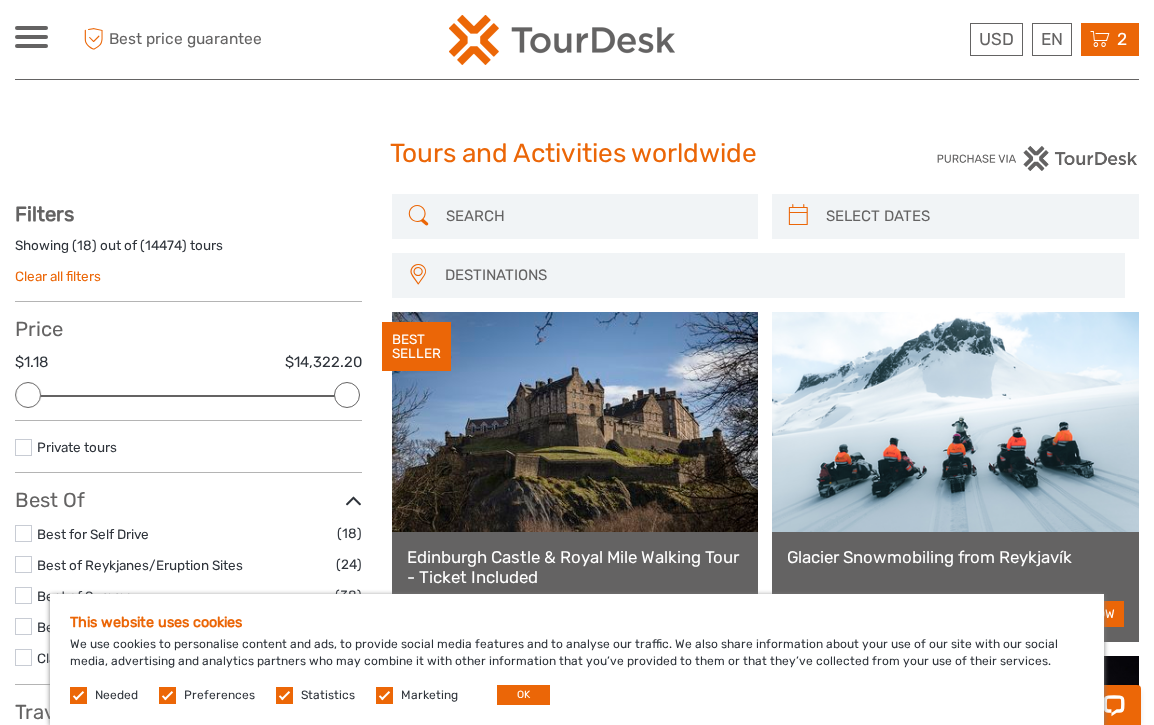 click at bounding box center [1100, 39] 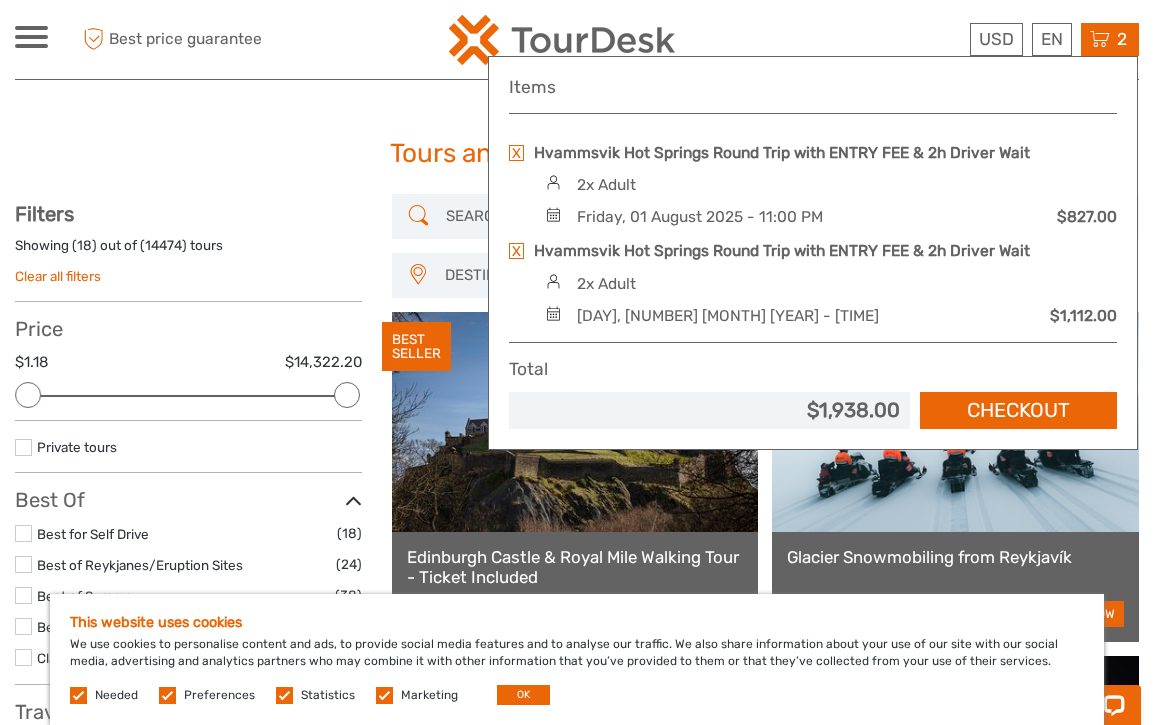 click at bounding box center [516, 153] 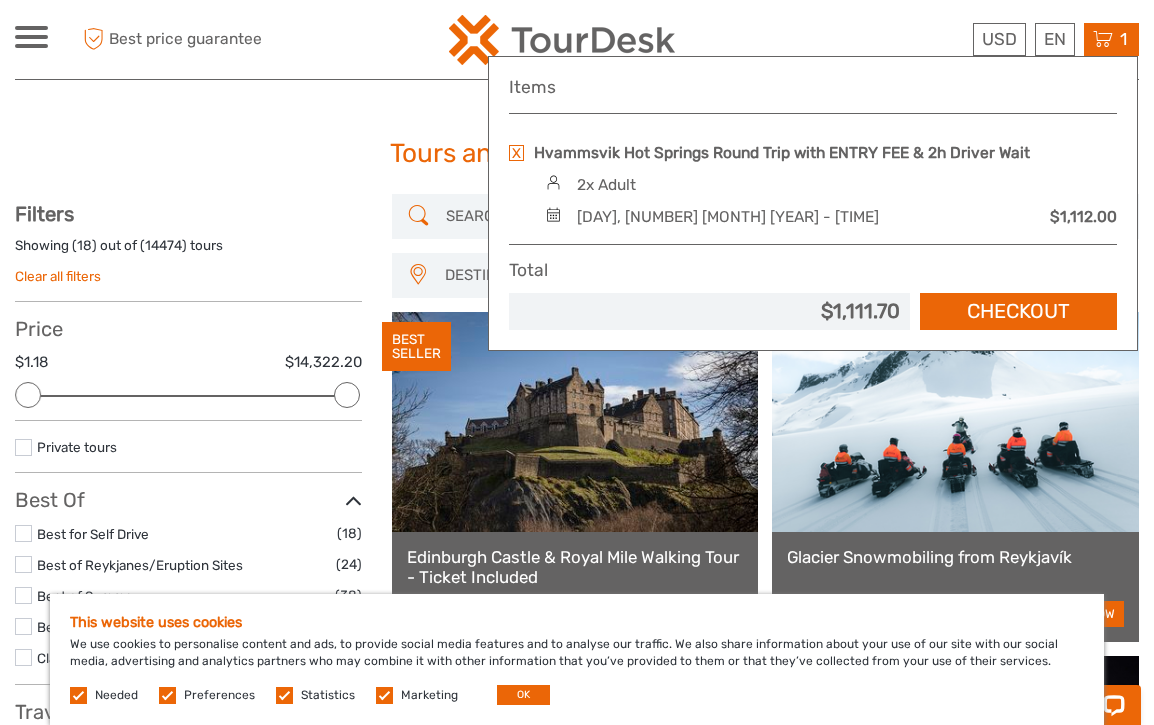 click on "Tours and Activities worldwide
Tours and Activities worldwide" at bounding box center (577, 162) 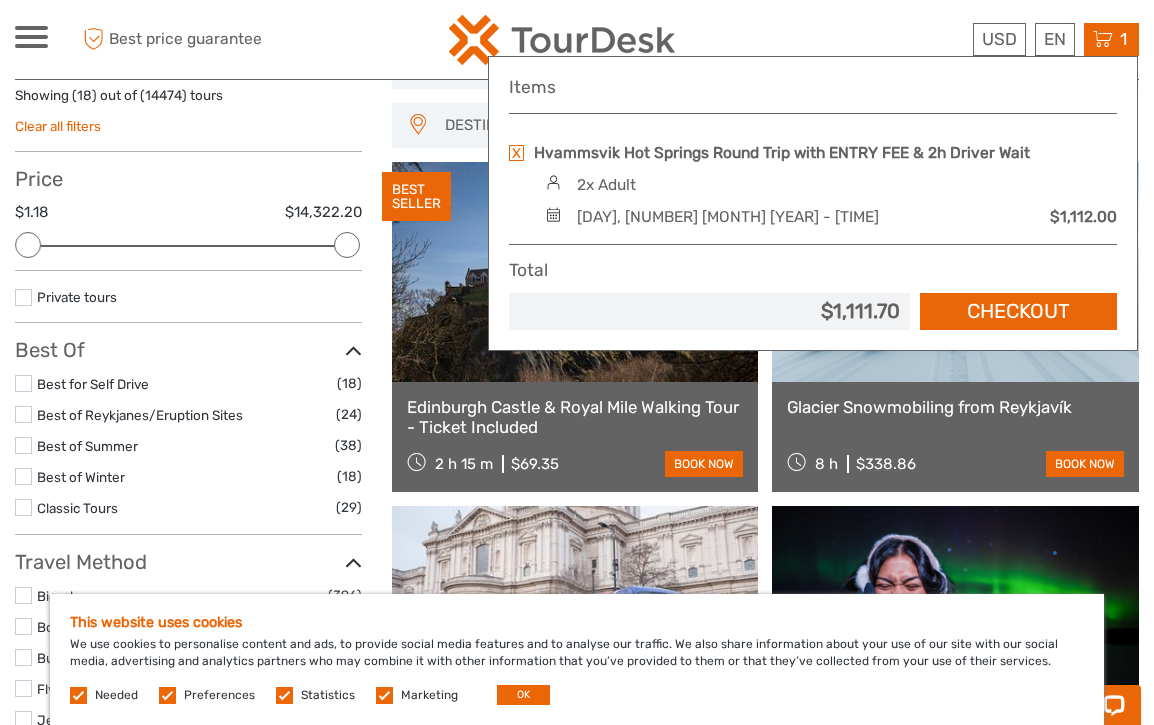 scroll, scrollTop: 156, scrollLeft: 0, axis: vertical 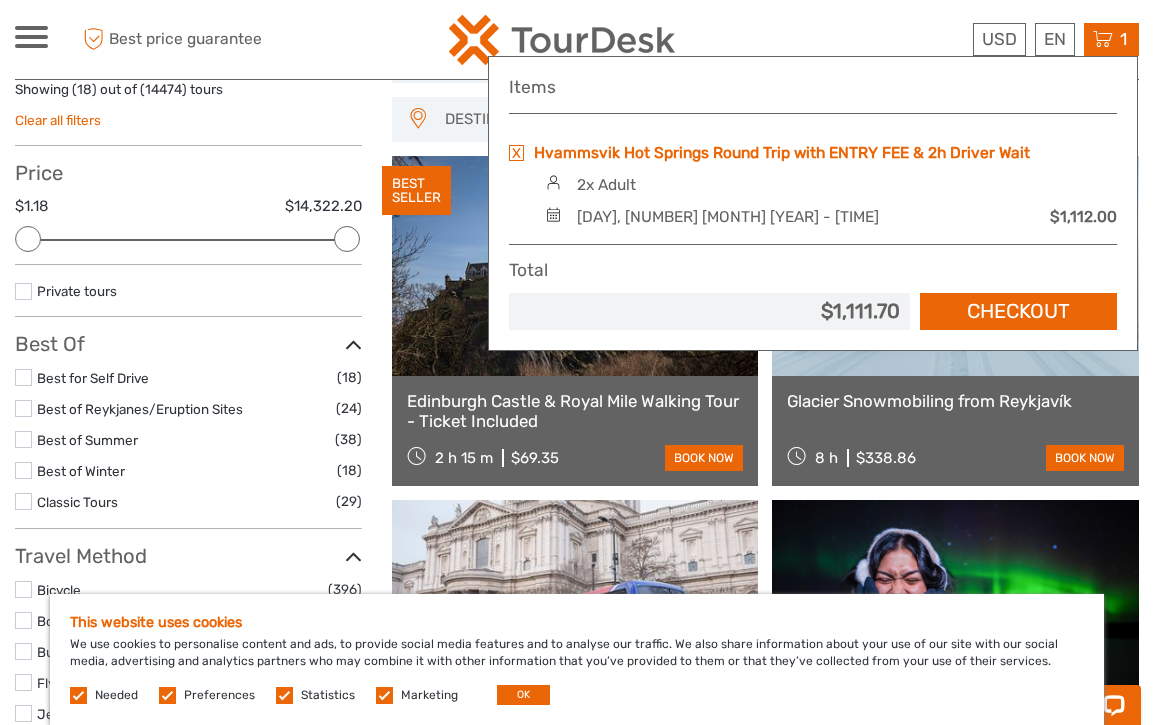 click on "Hvammsvik Hot Springs Round Trip with ENTRY FEE & 2h Driver Wait" at bounding box center (782, 153) 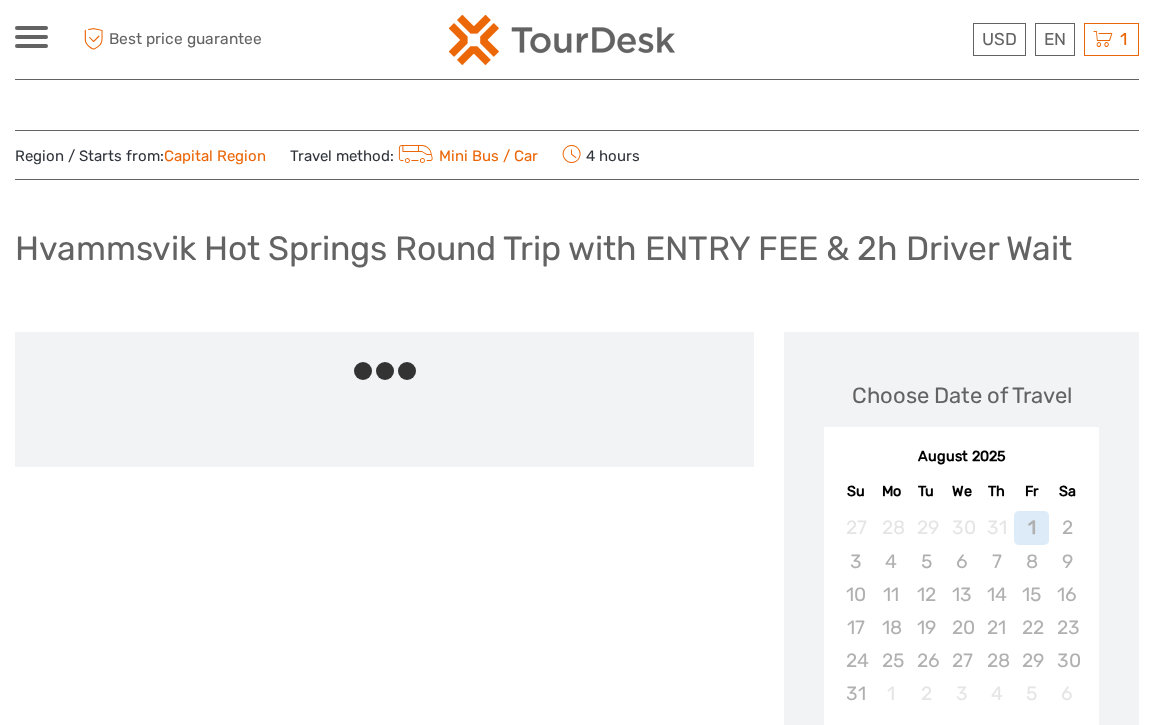 scroll, scrollTop: 0, scrollLeft: 0, axis: both 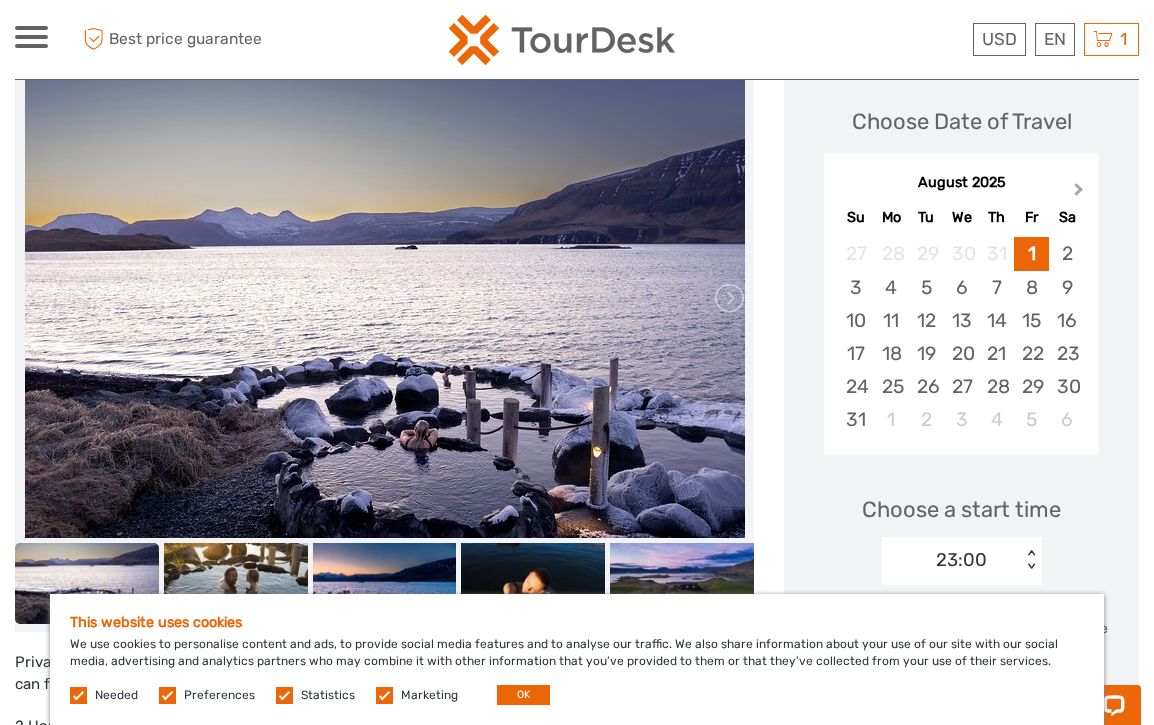 click on "Next Month" at bounding box center (1079, 193) 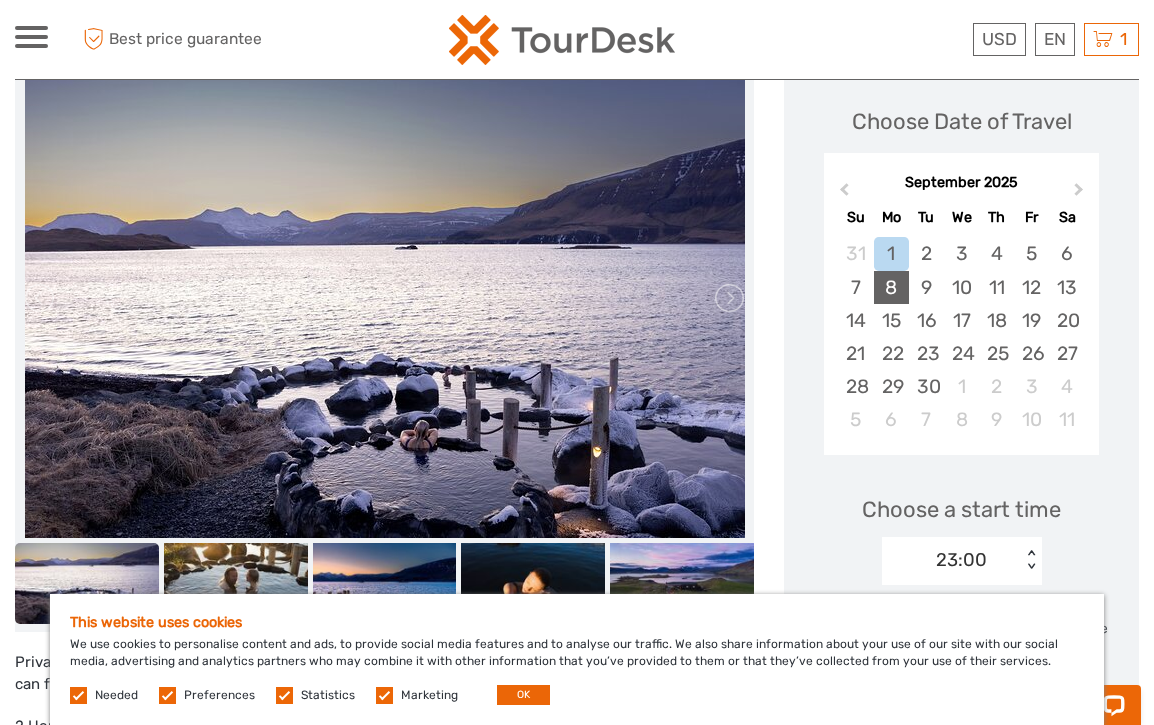 click on "8" at bounding box center (891, 287) 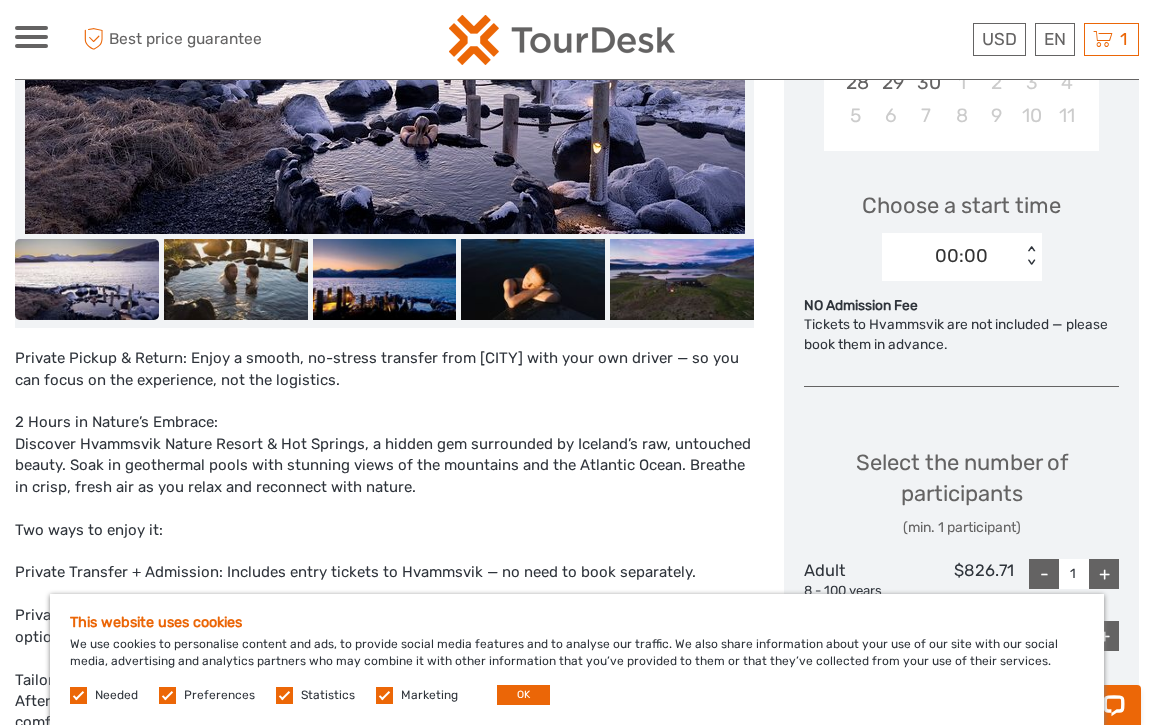 scroll, scrollTop: 655, scrollLeft: 0, axis: vertical 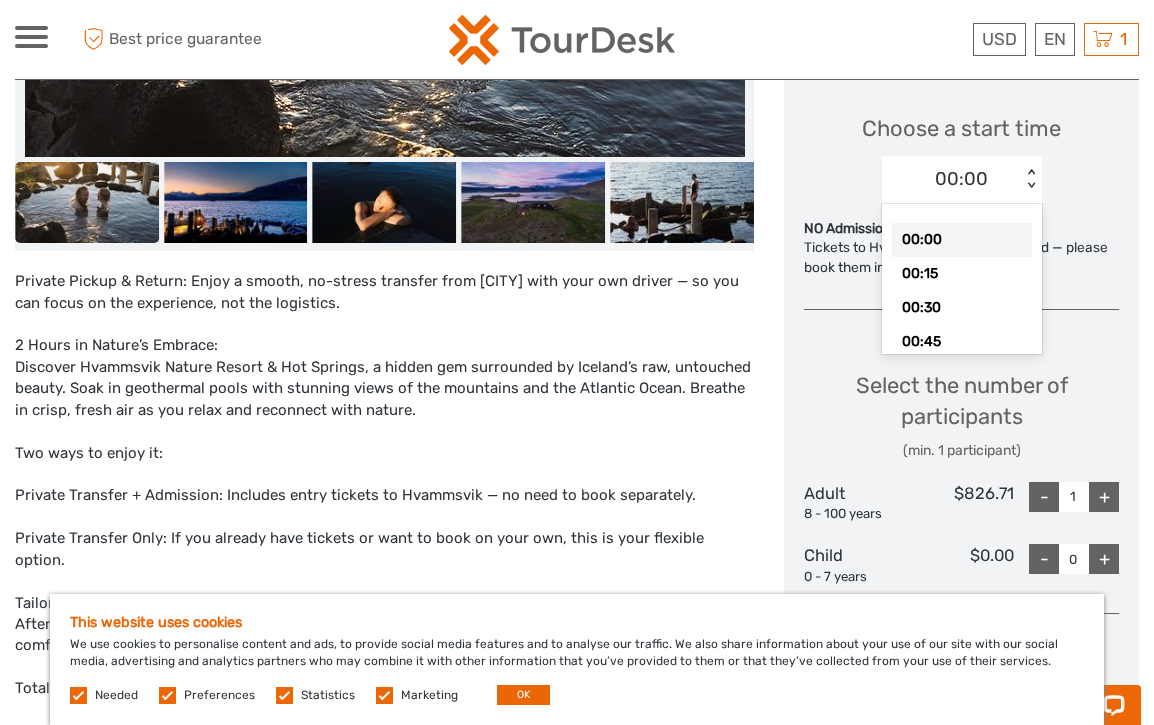 click on "00:00" at bounding box center (961, 179) 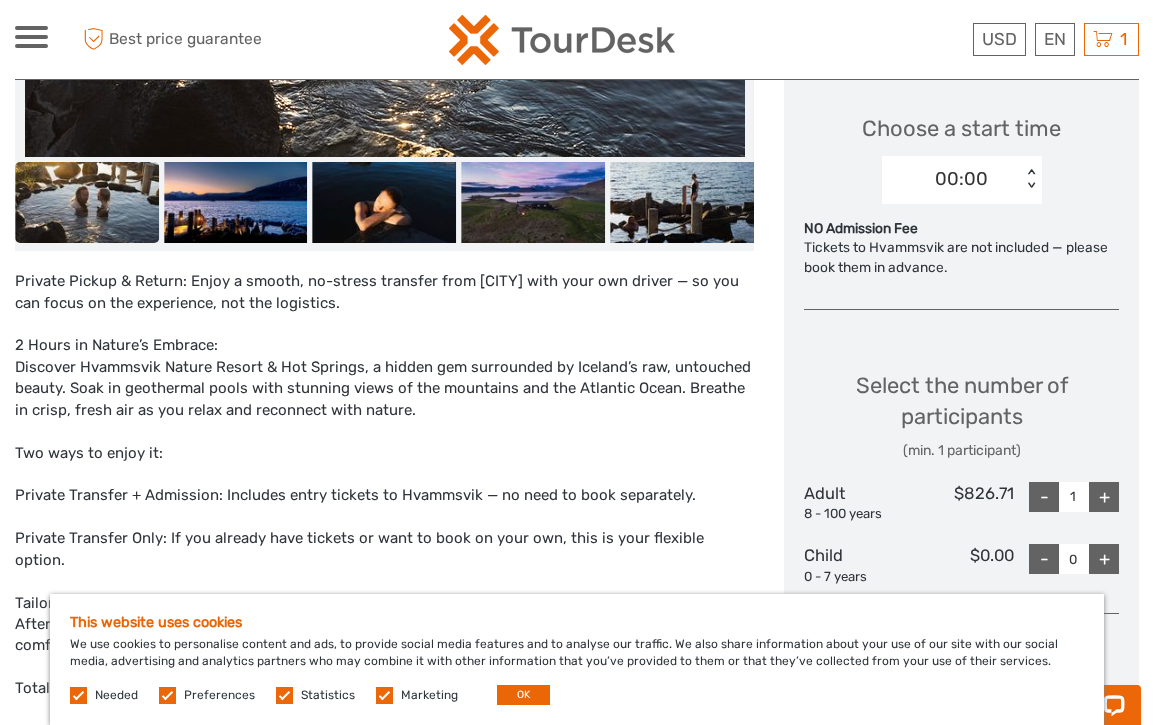 click on "Choose a start time 00:00 < >" at bounding box center [961, 150] 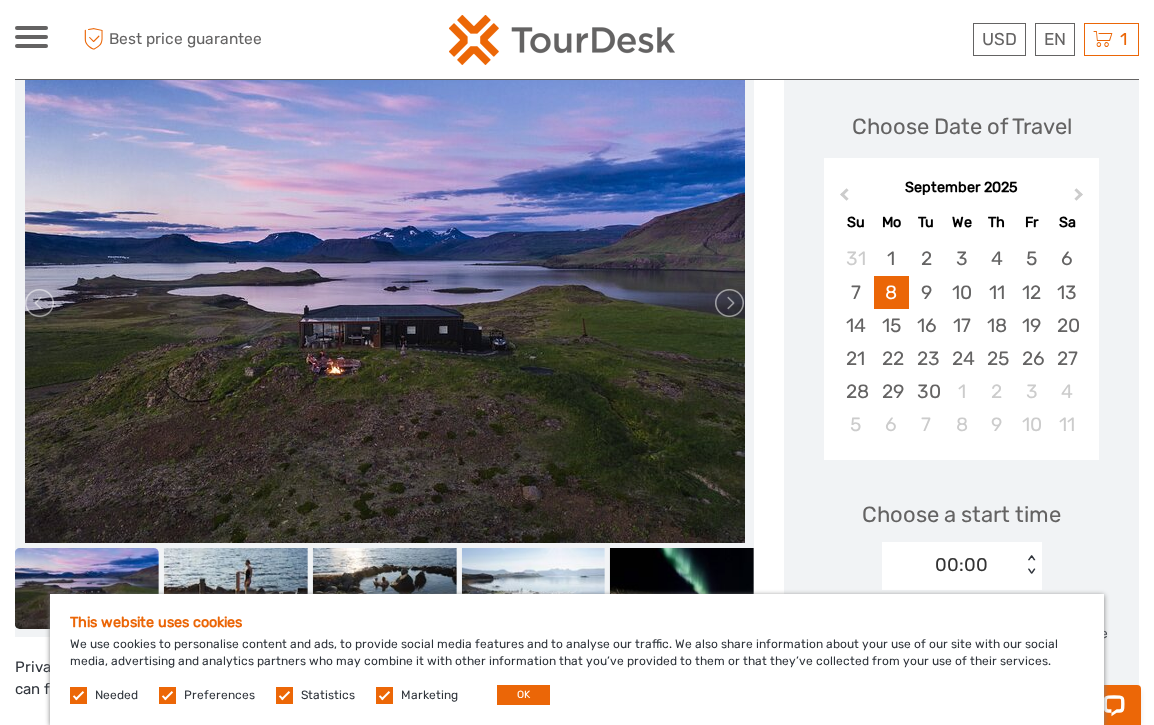 scroll, scrollTop: 0, scrollLeft: 0, axis: both 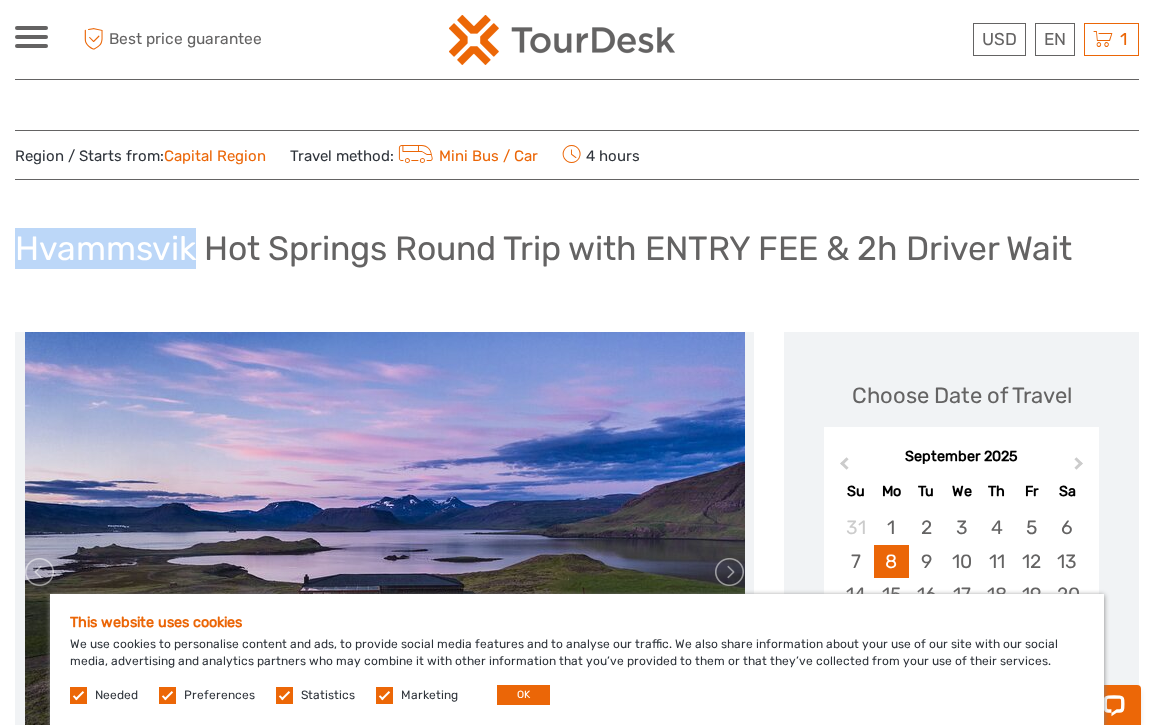 drag, startPoint x: 190, startPoint y: 251, endPoint x: 22, endPoint y: 250, distance: 168.00298 